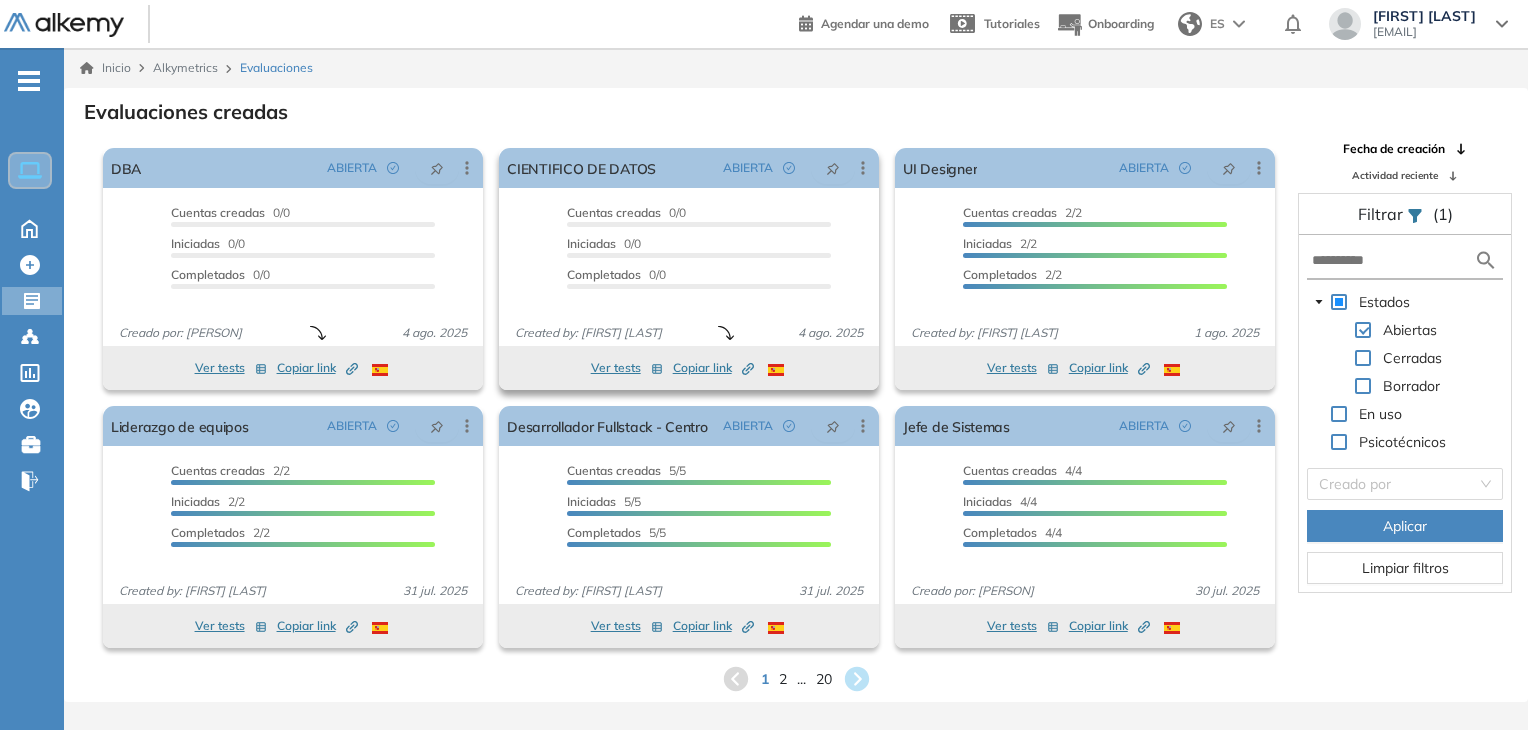 scroll, scrollTop: 0, scrollLeft: 0, axis: both 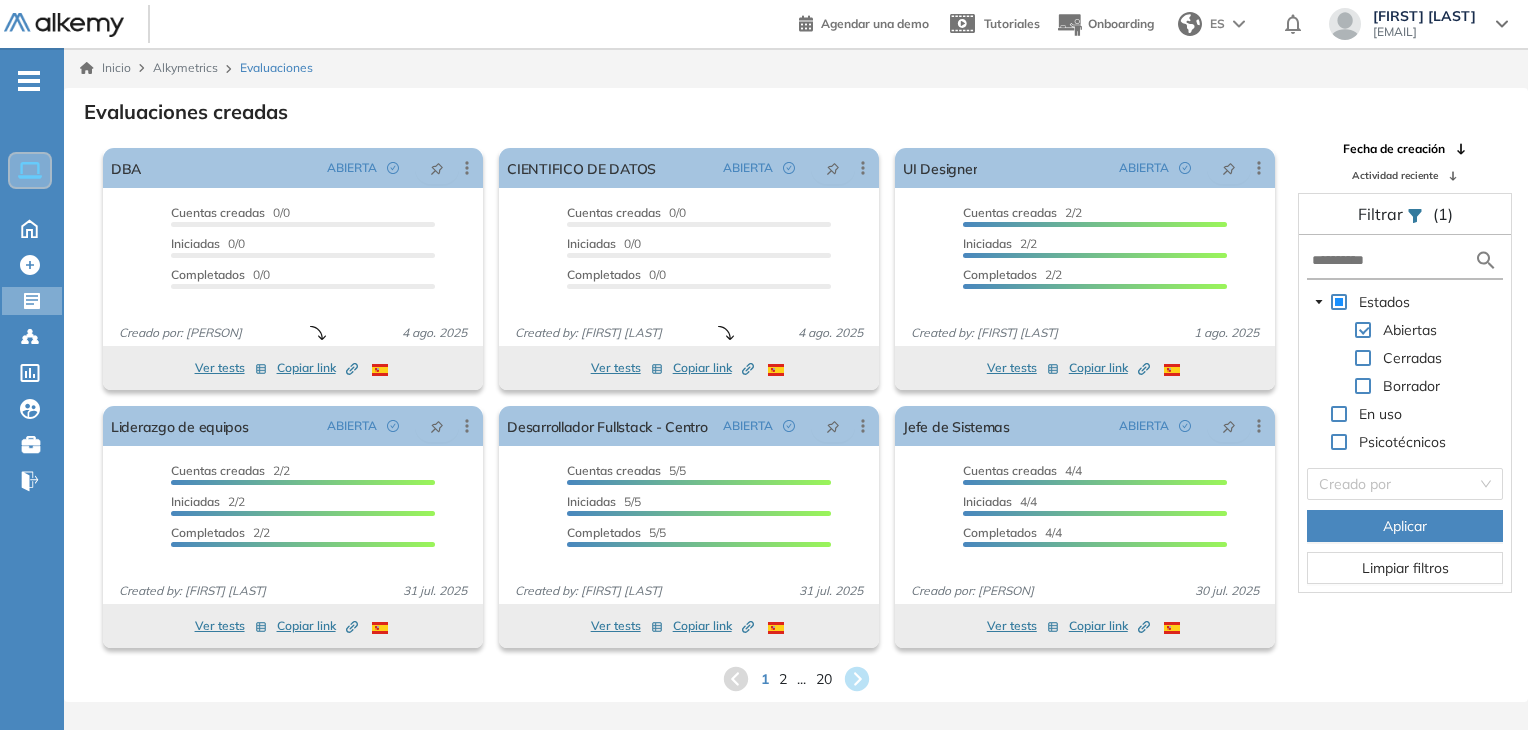 click on "2" at bounding box center (783, 679) 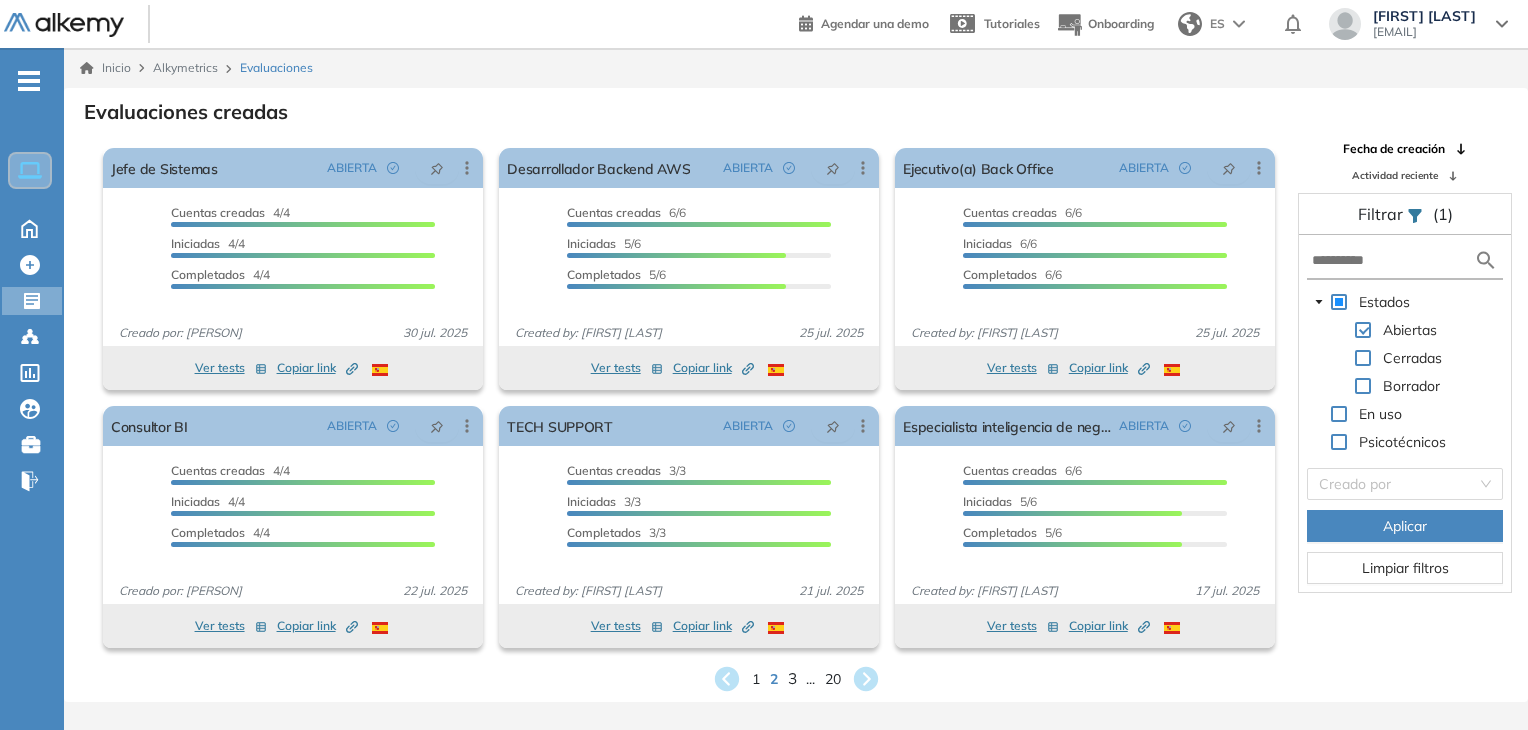 click on "3" at bounding box center (791, 678) 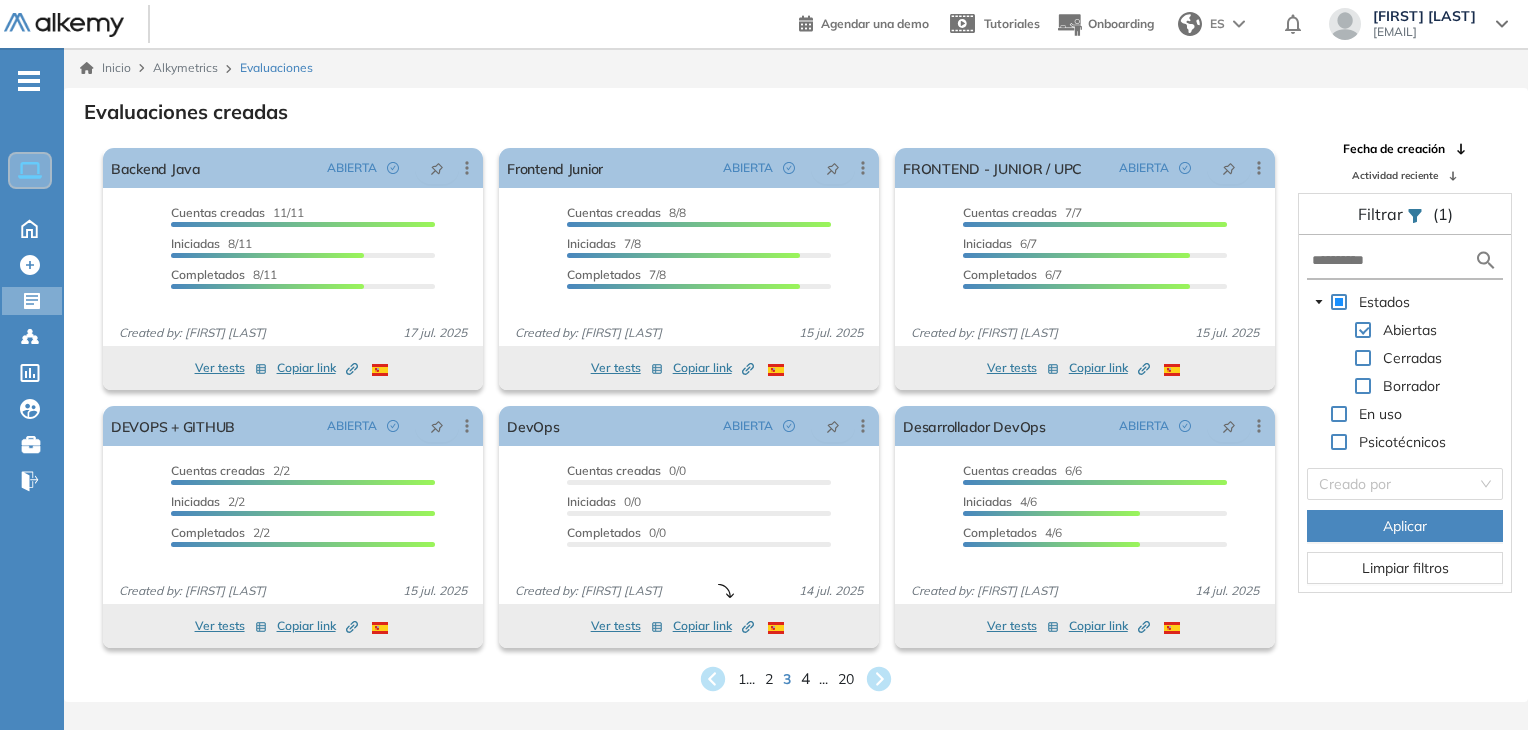 click on "4" at bounding box center [805, 678] 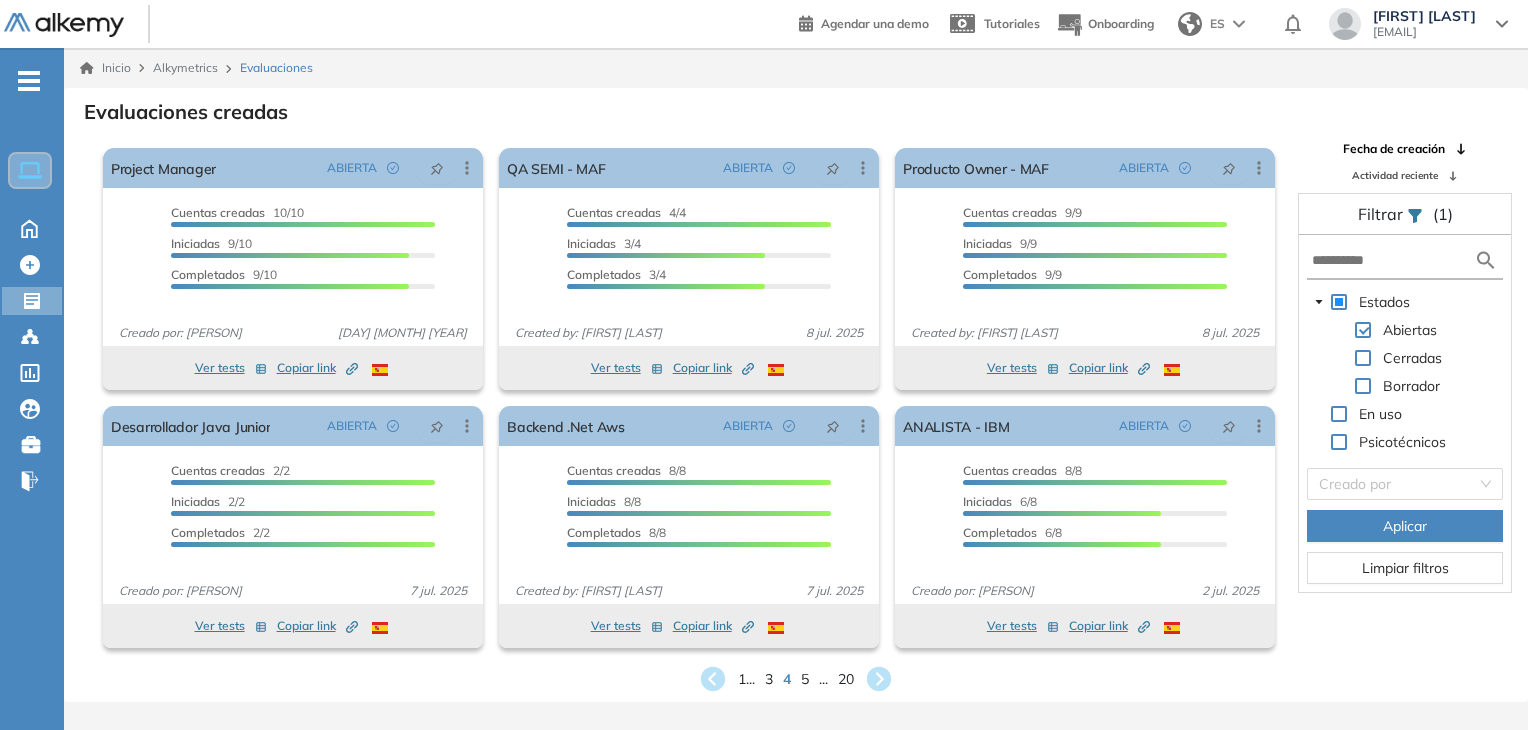 click on "1 ... 3 4 5 ... 20" at bounding box center [796, 679] 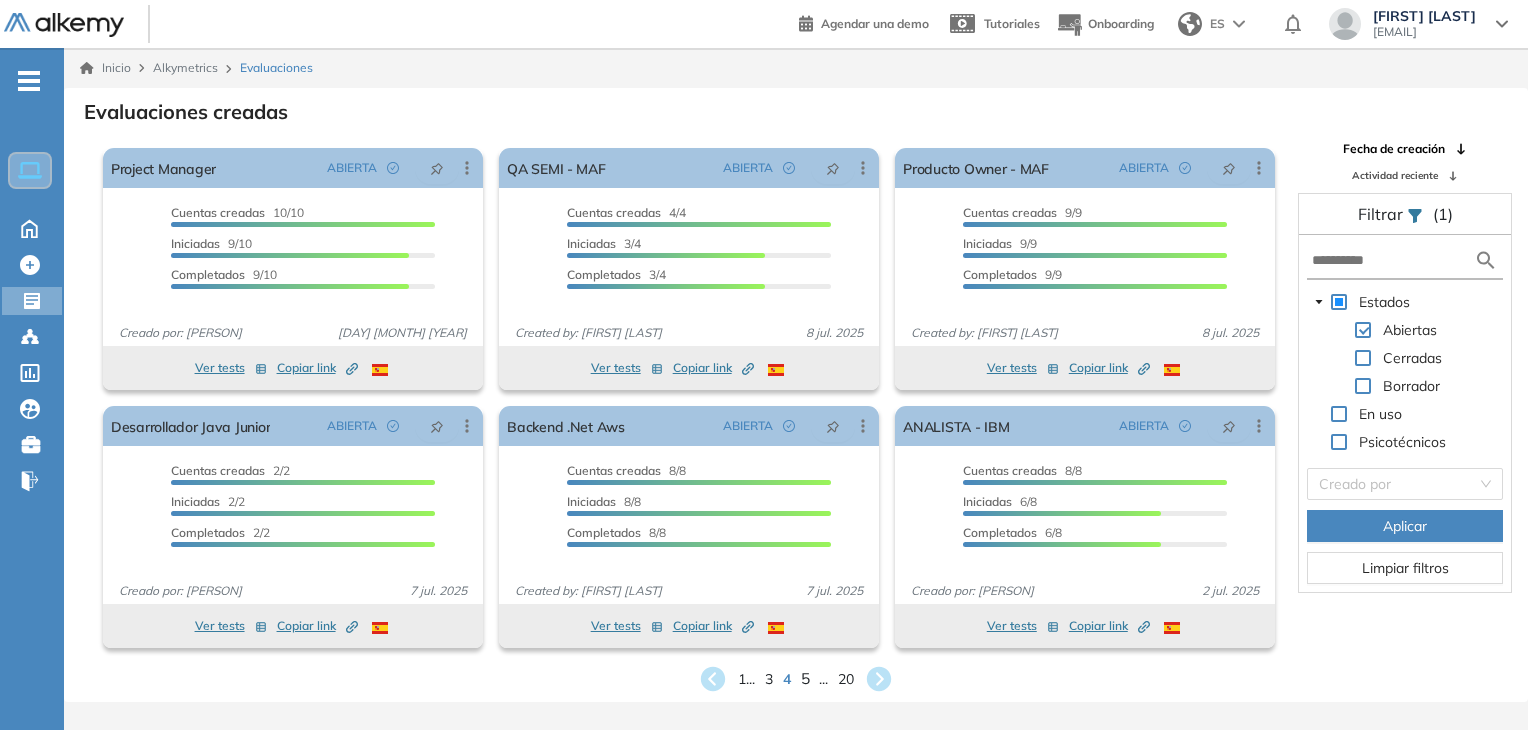 click on "5" at bounding box center (805, 678) 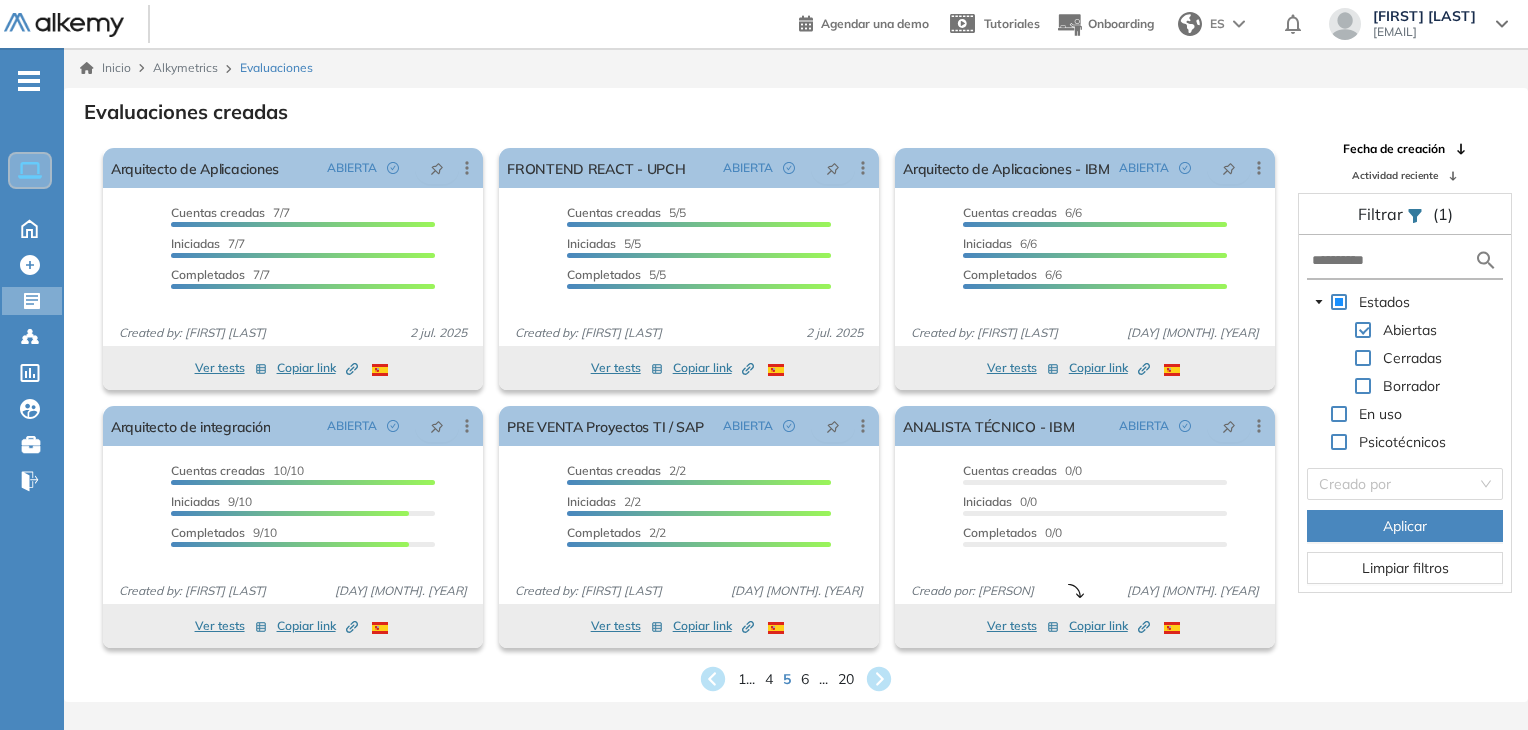 click on "1 ... 4 5 6 ... 20" at bounding box center (796, 679) 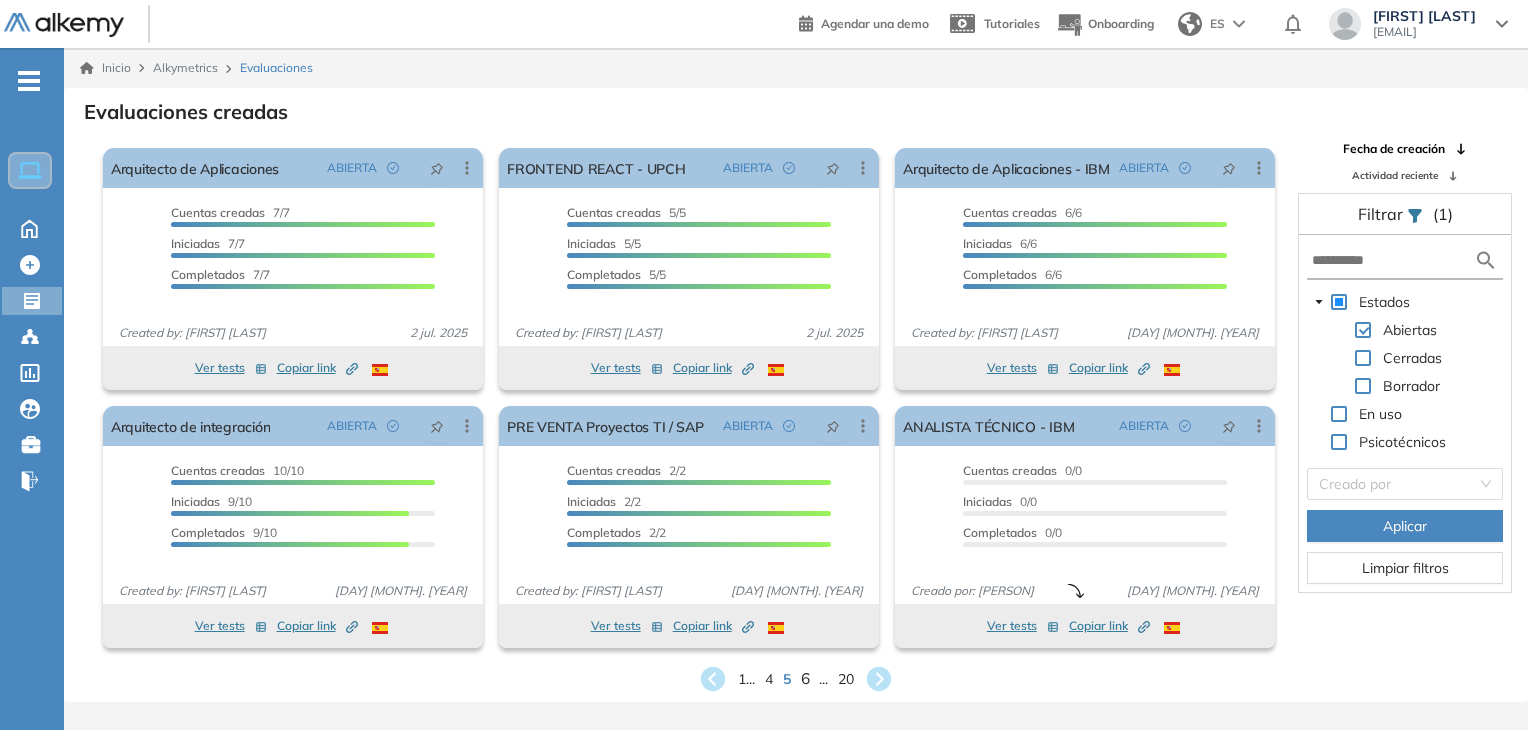click on "6" at bounding box center [805, 678] 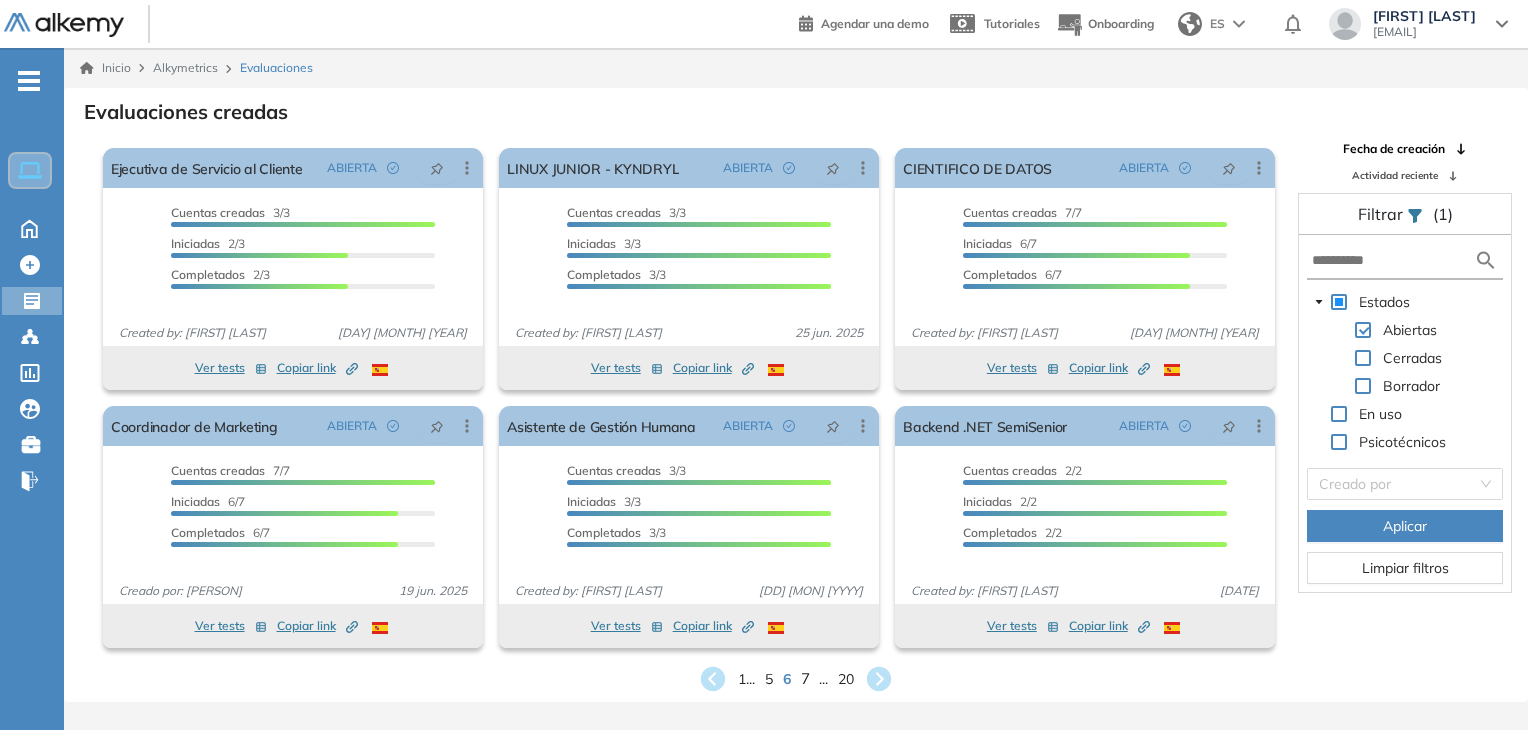 click on "7" at bounding box center (805, 678) 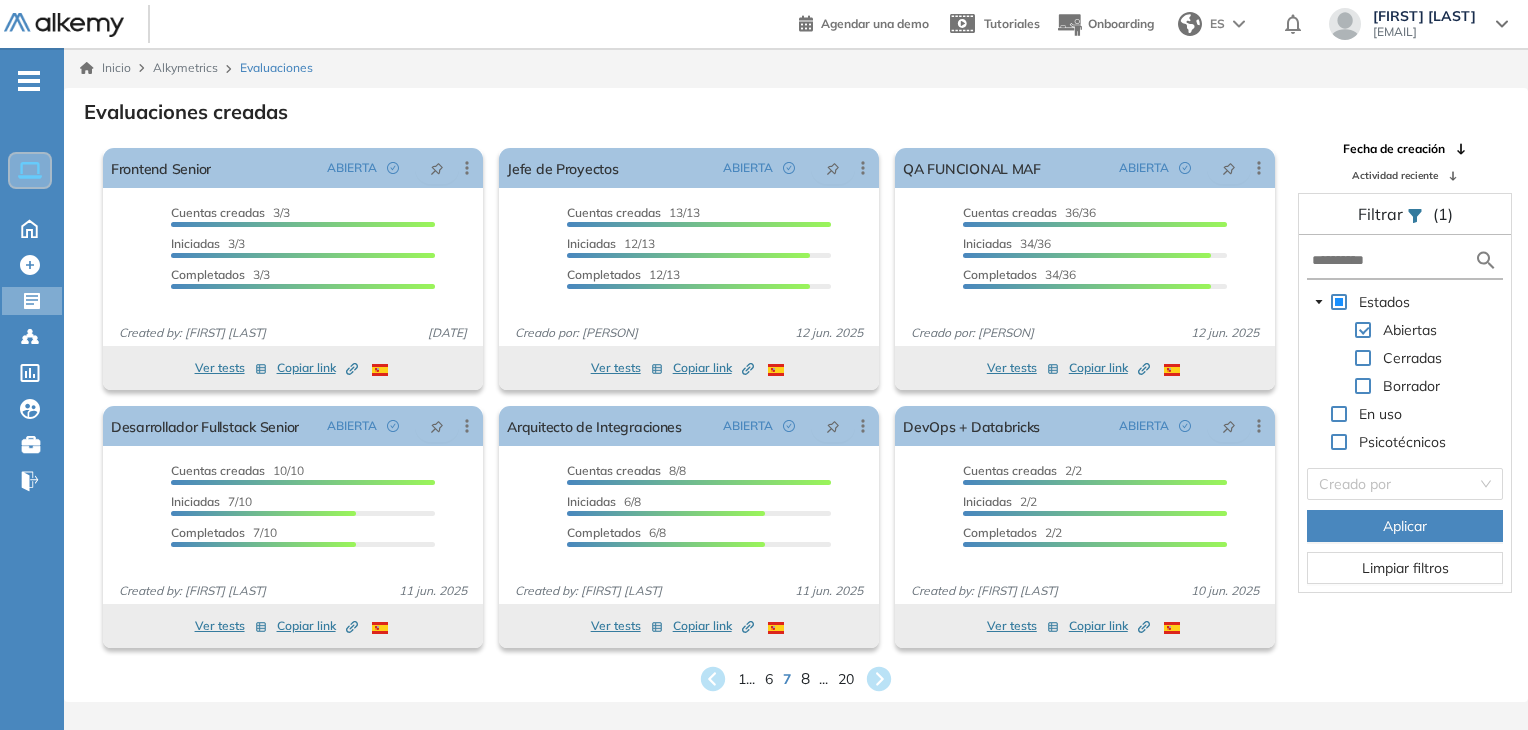 click on "8" at bounding box center [805, 678] 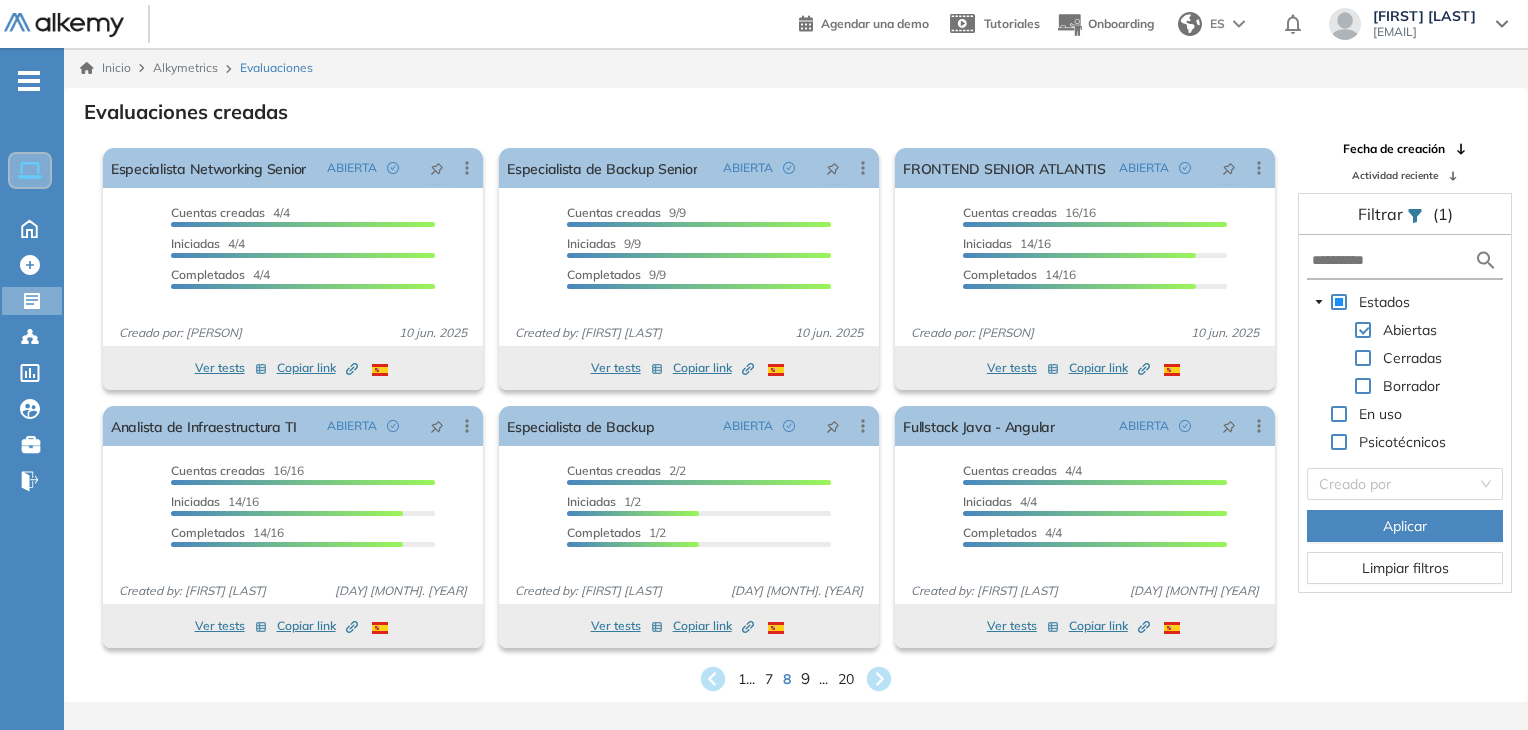 click on "9" at bounding box center [805, 678] 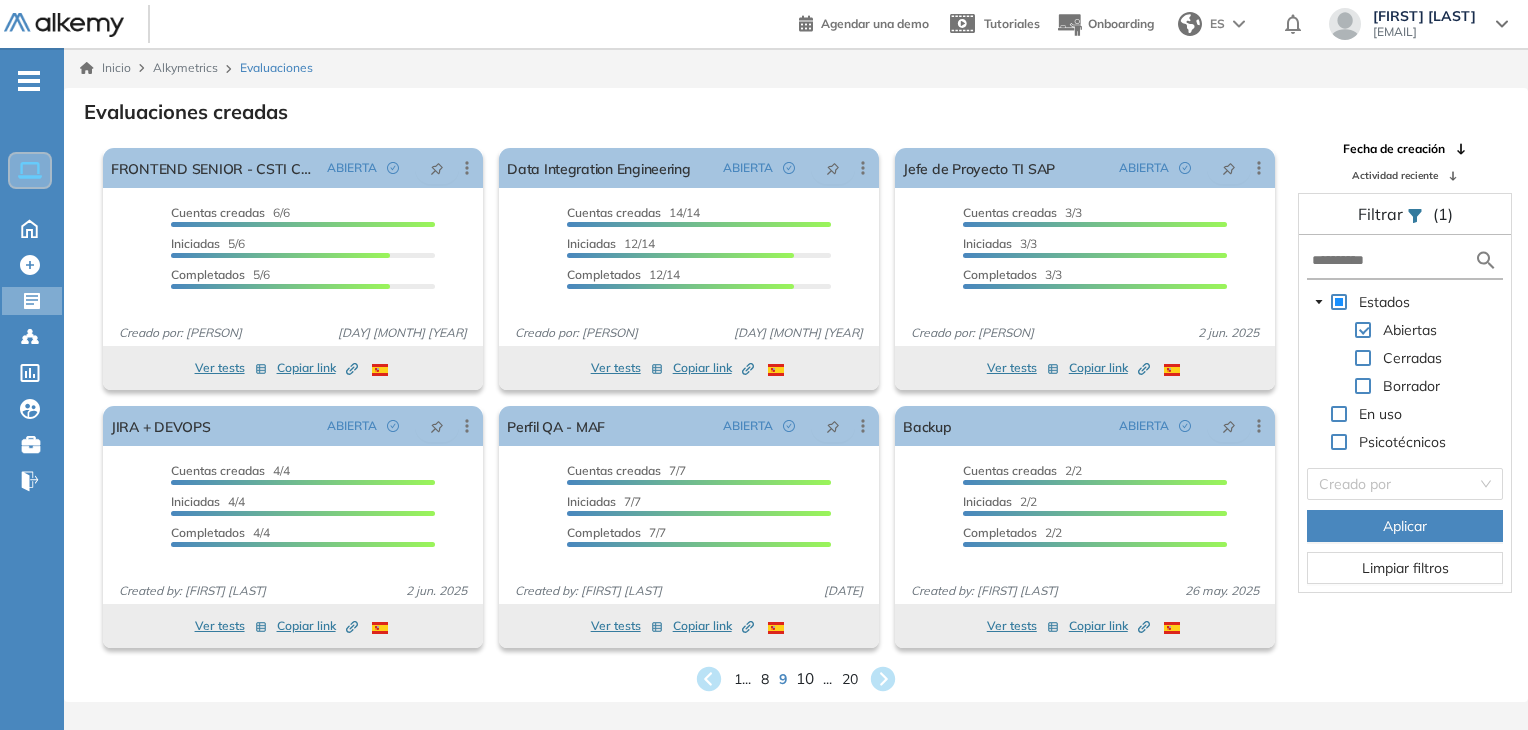 click on "10" at bounding box center [805, 678] 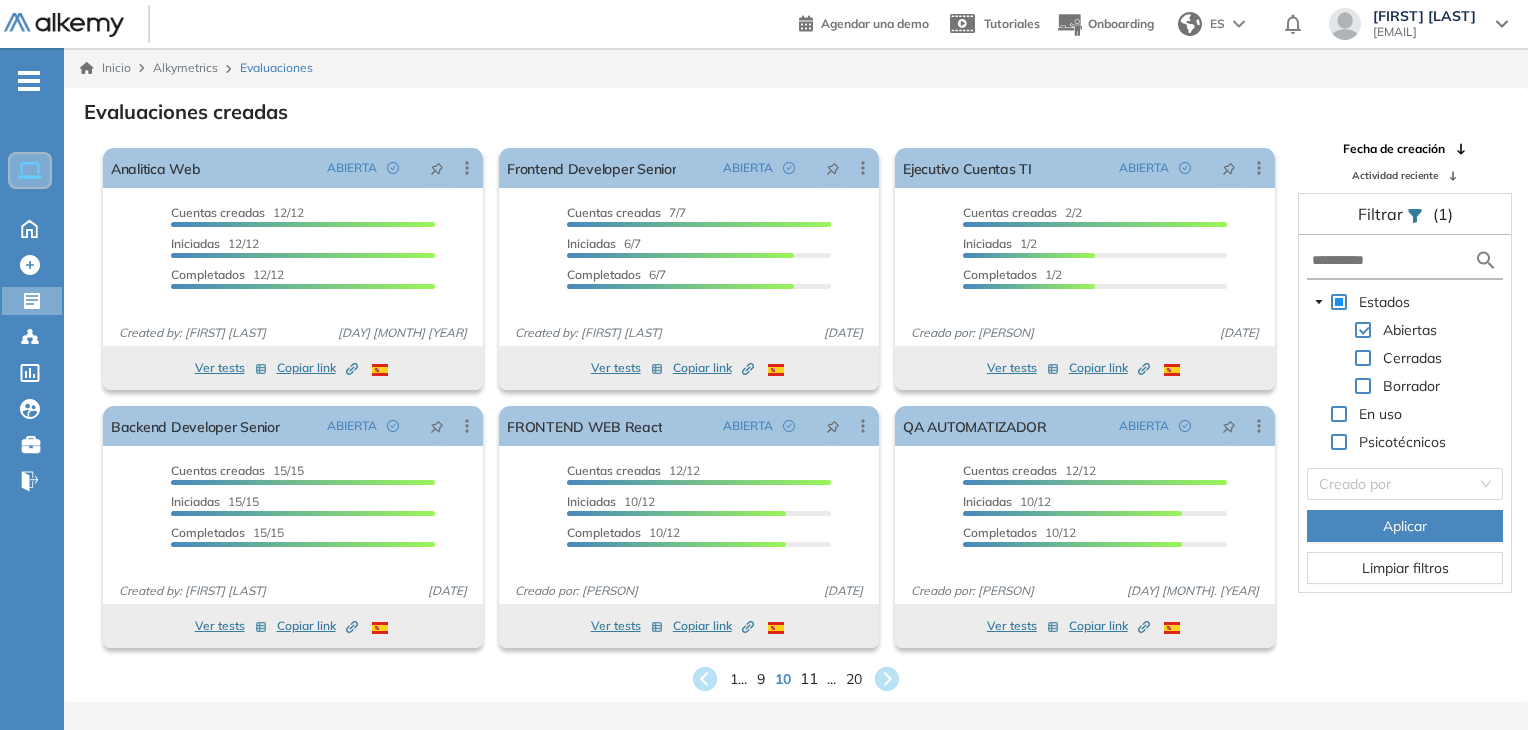 click on "11" at bounding box center (809, 678) 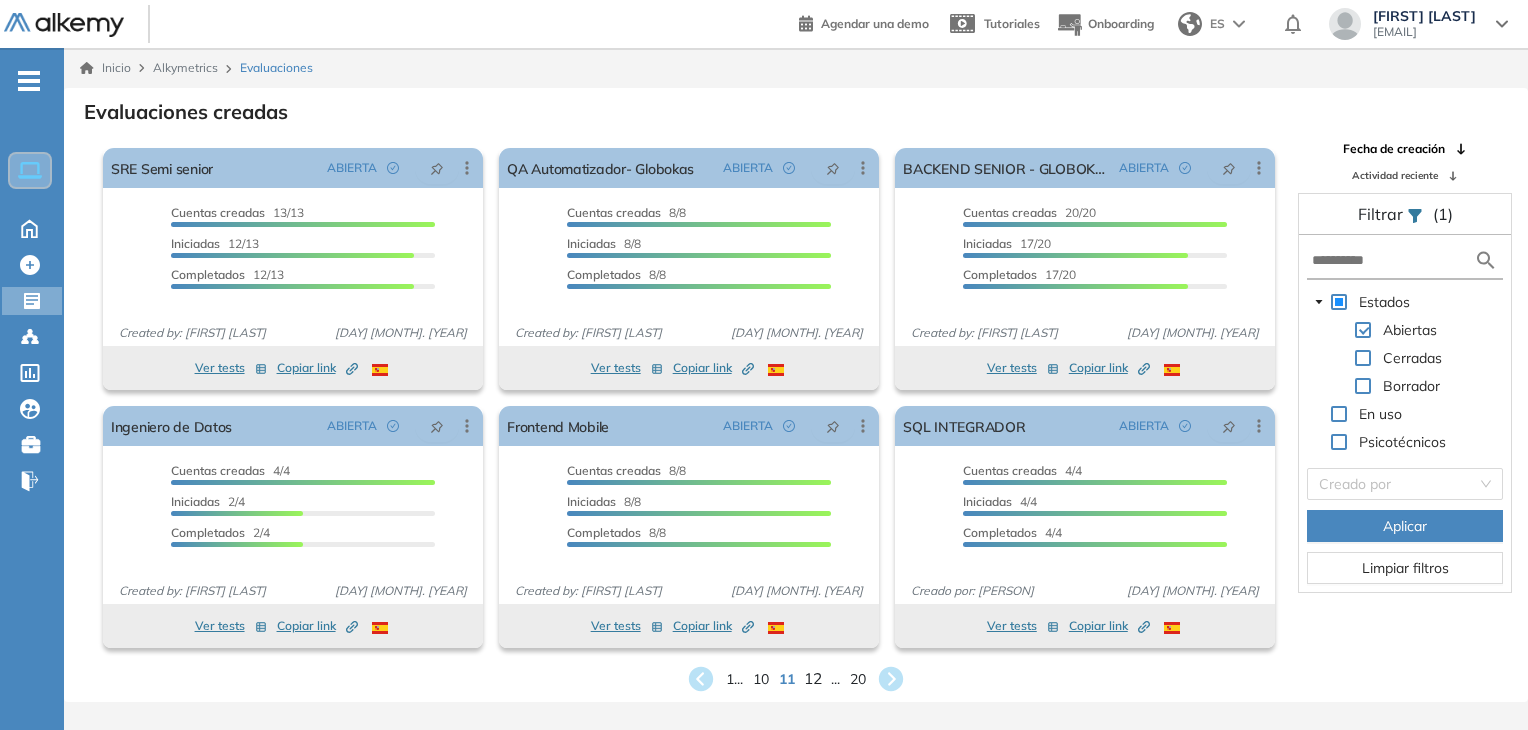 click on "12" at bounding box center (813, 678) 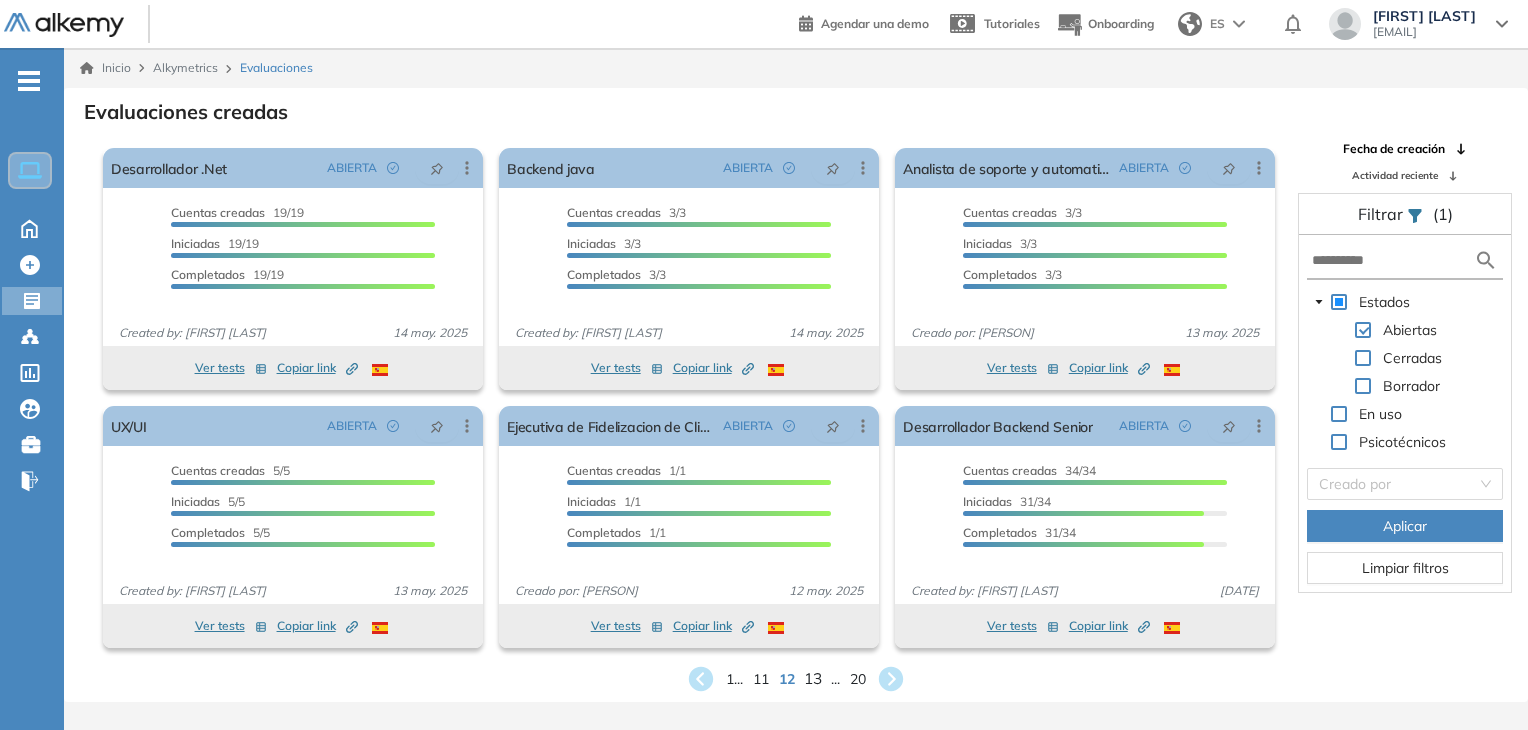 click on "13" at bounding box center (813, 678) 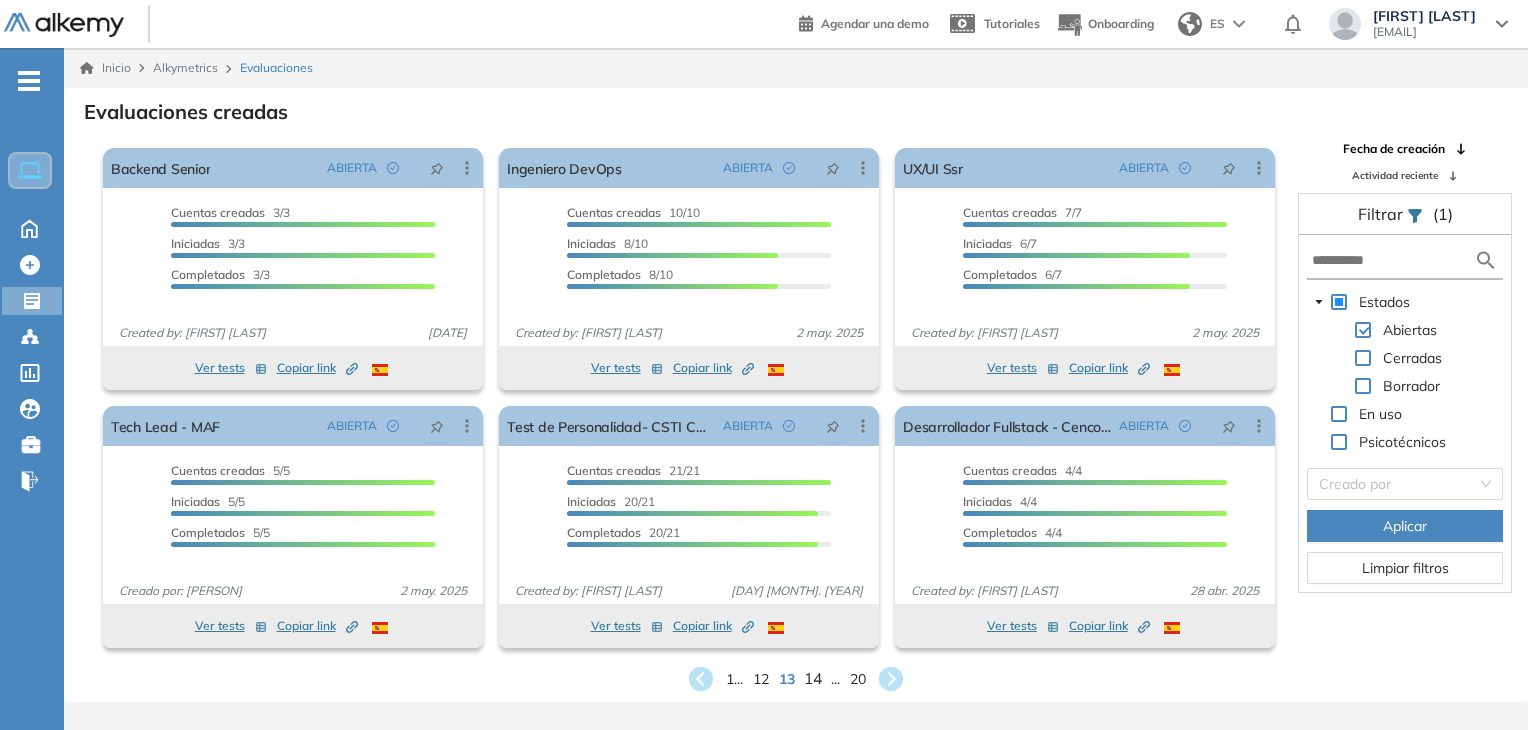 click on "14" at bounding box center [813, 678] 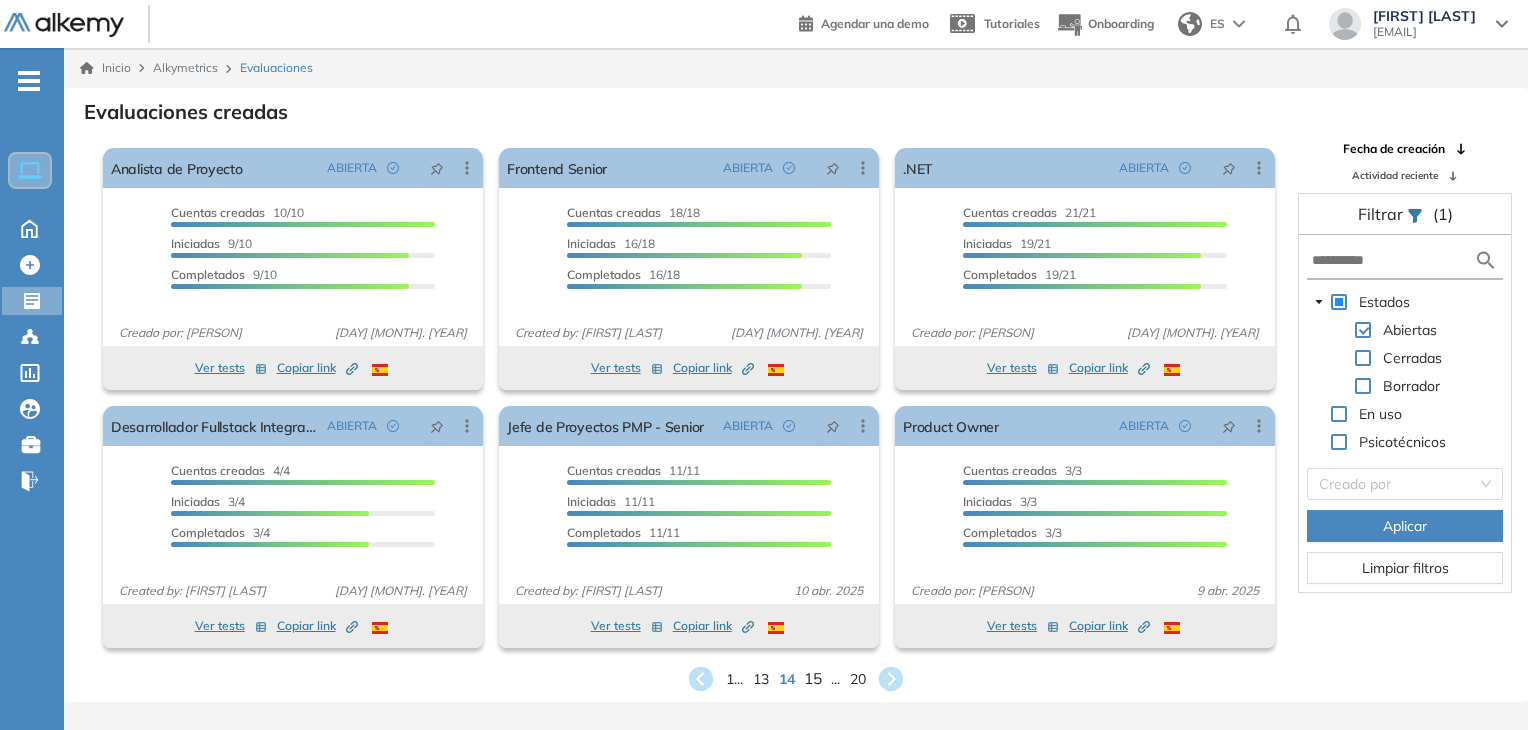 click on "15" at bounding box center [813, 678] 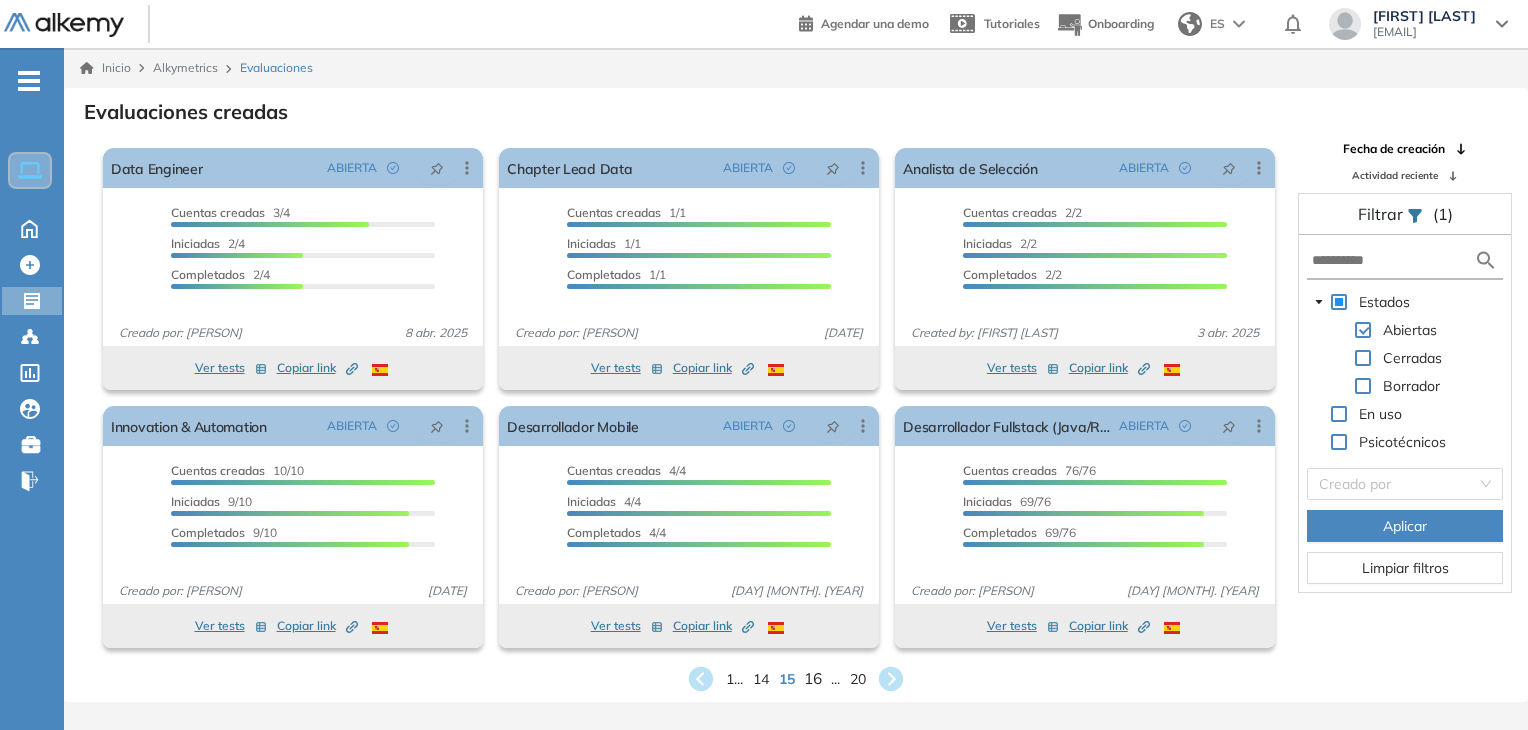 click on "16" at bounding box center [813, 678] 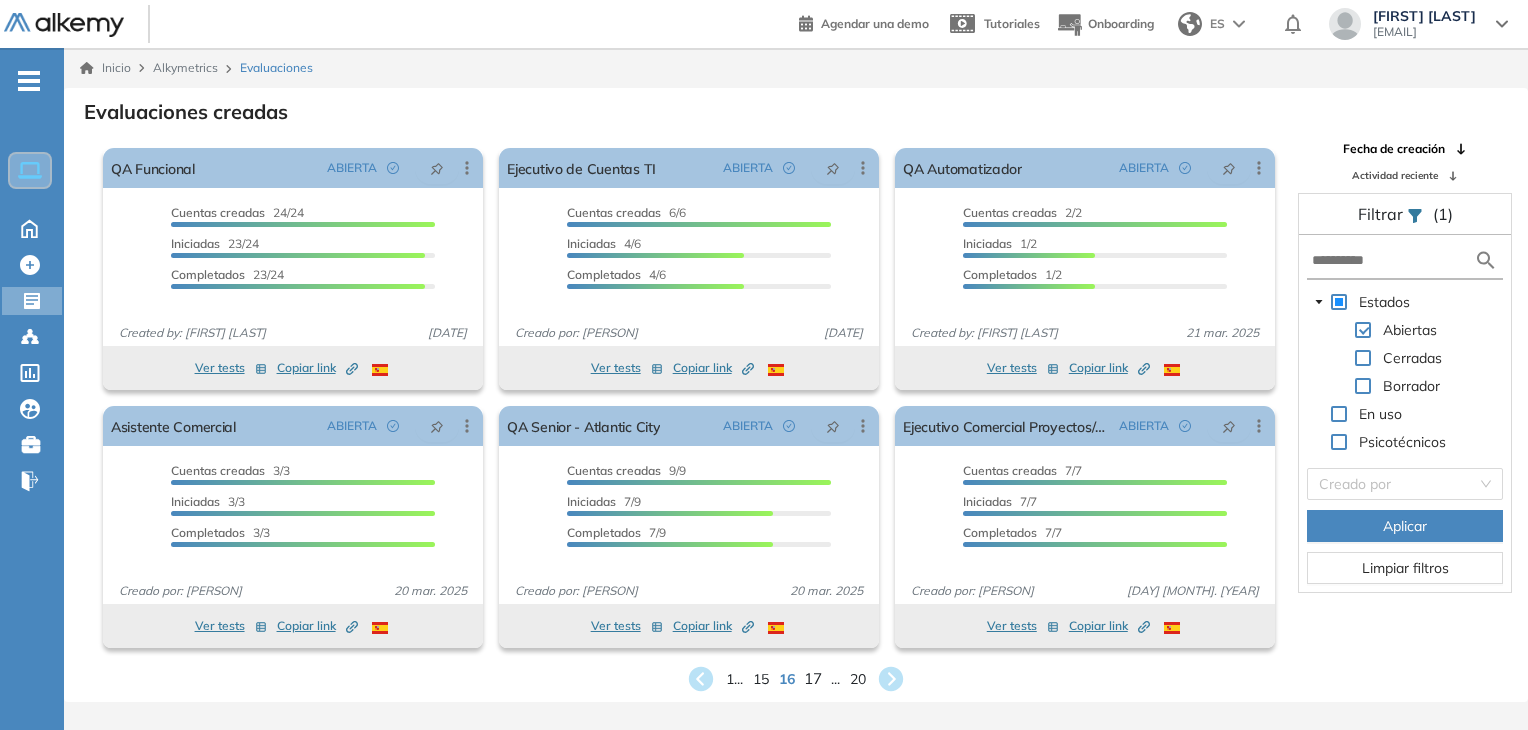click on "17" at bounding box center (813, 678) 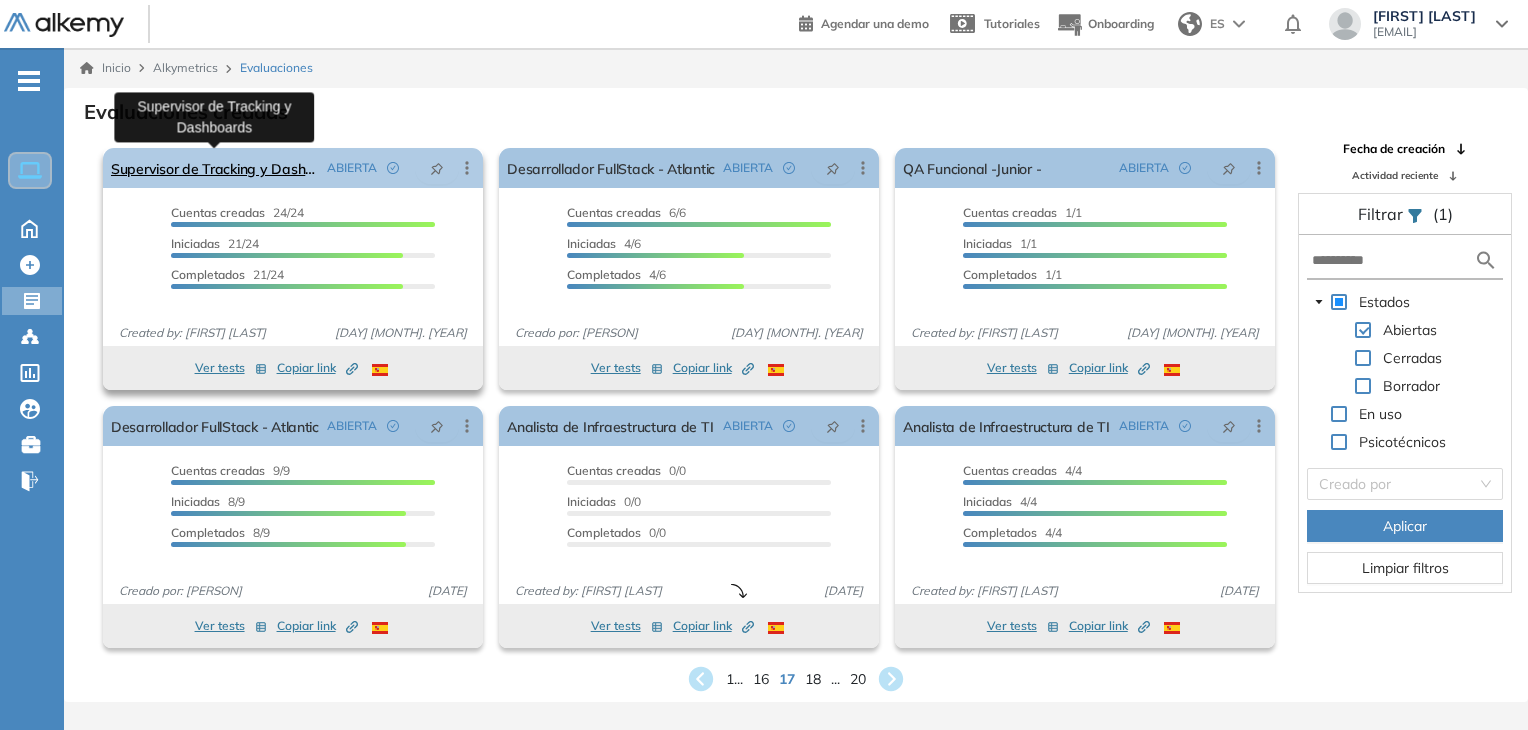 click on "Supervisor de Tracking y Dashboards" at bounding box center (215, 168) 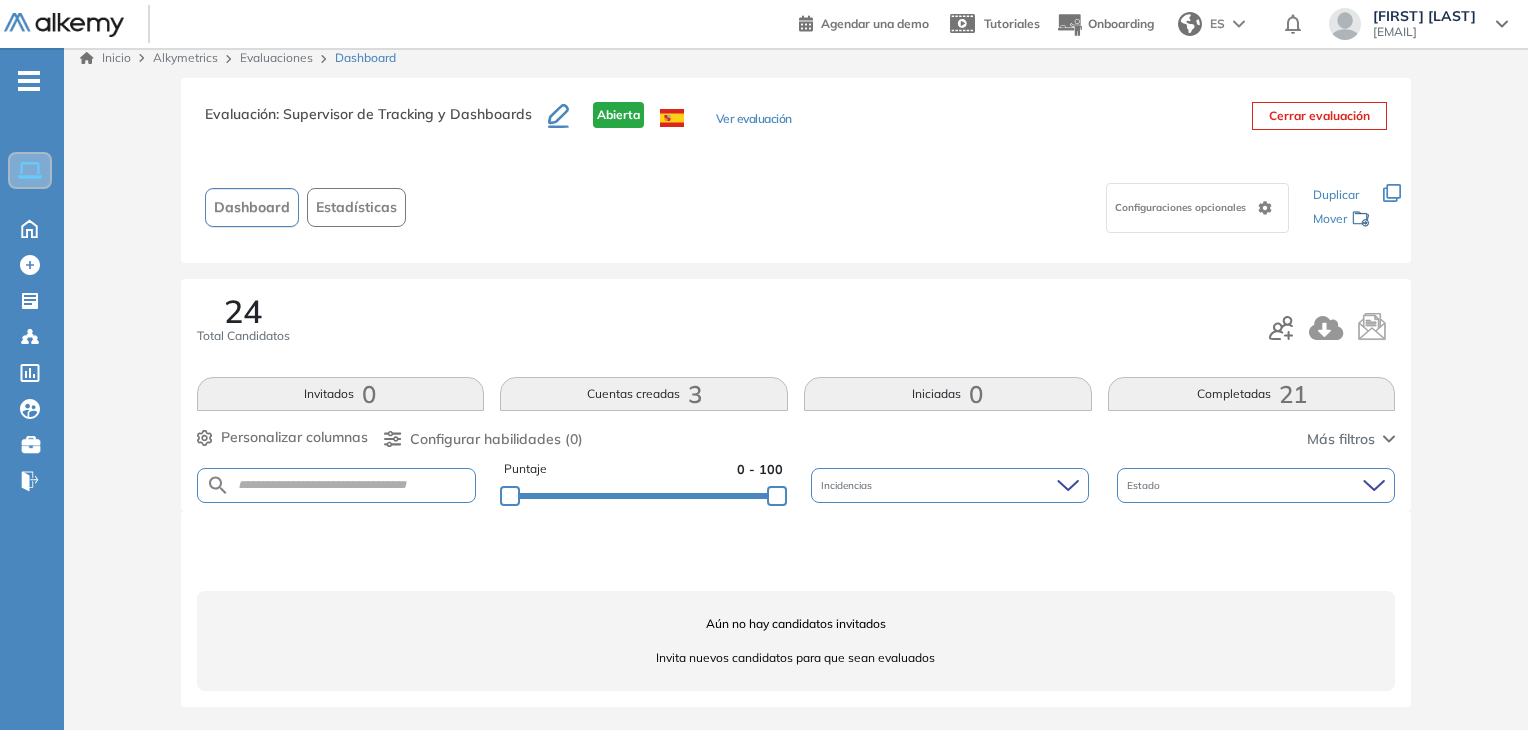 scroll, scrollTop: 0, scrollLeft: 0, axis: both 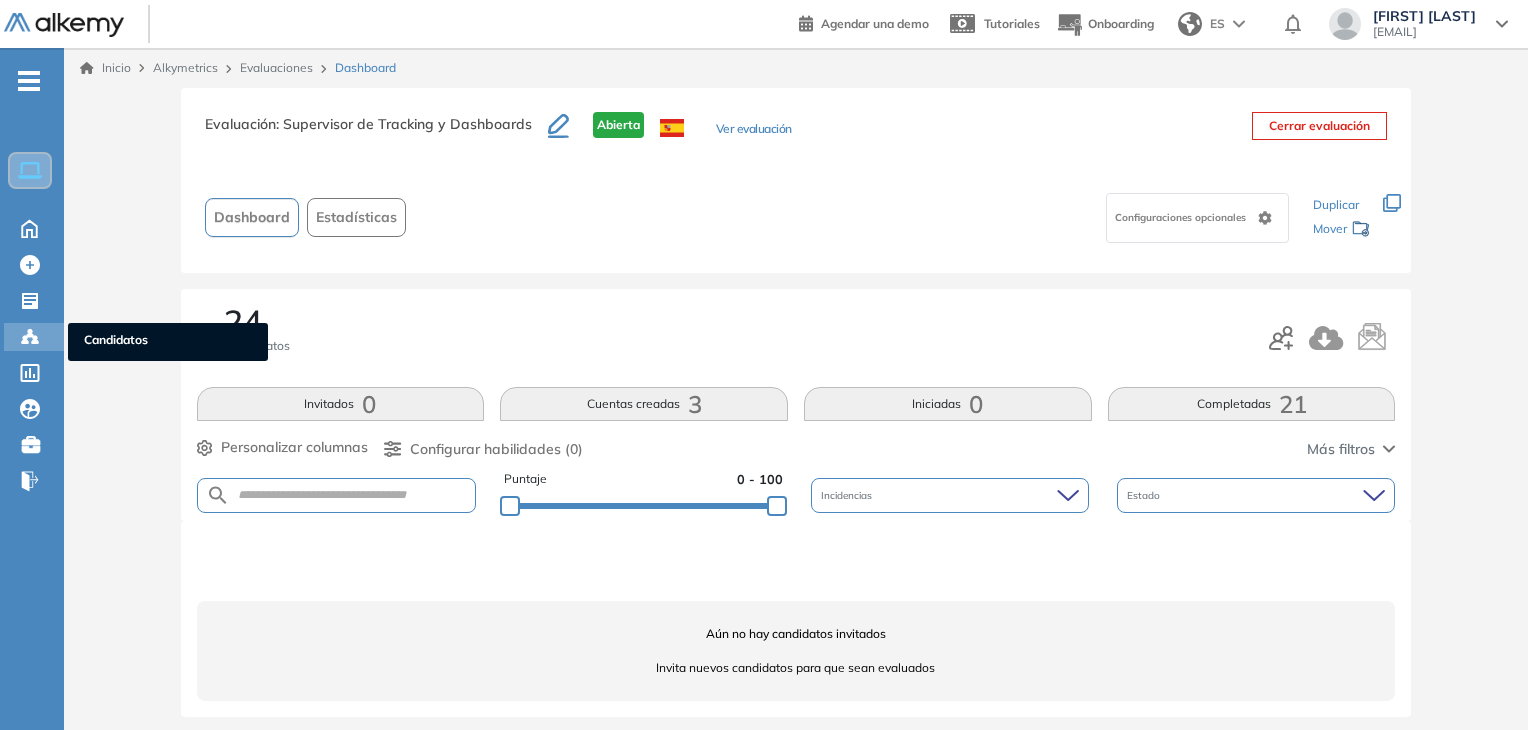 click 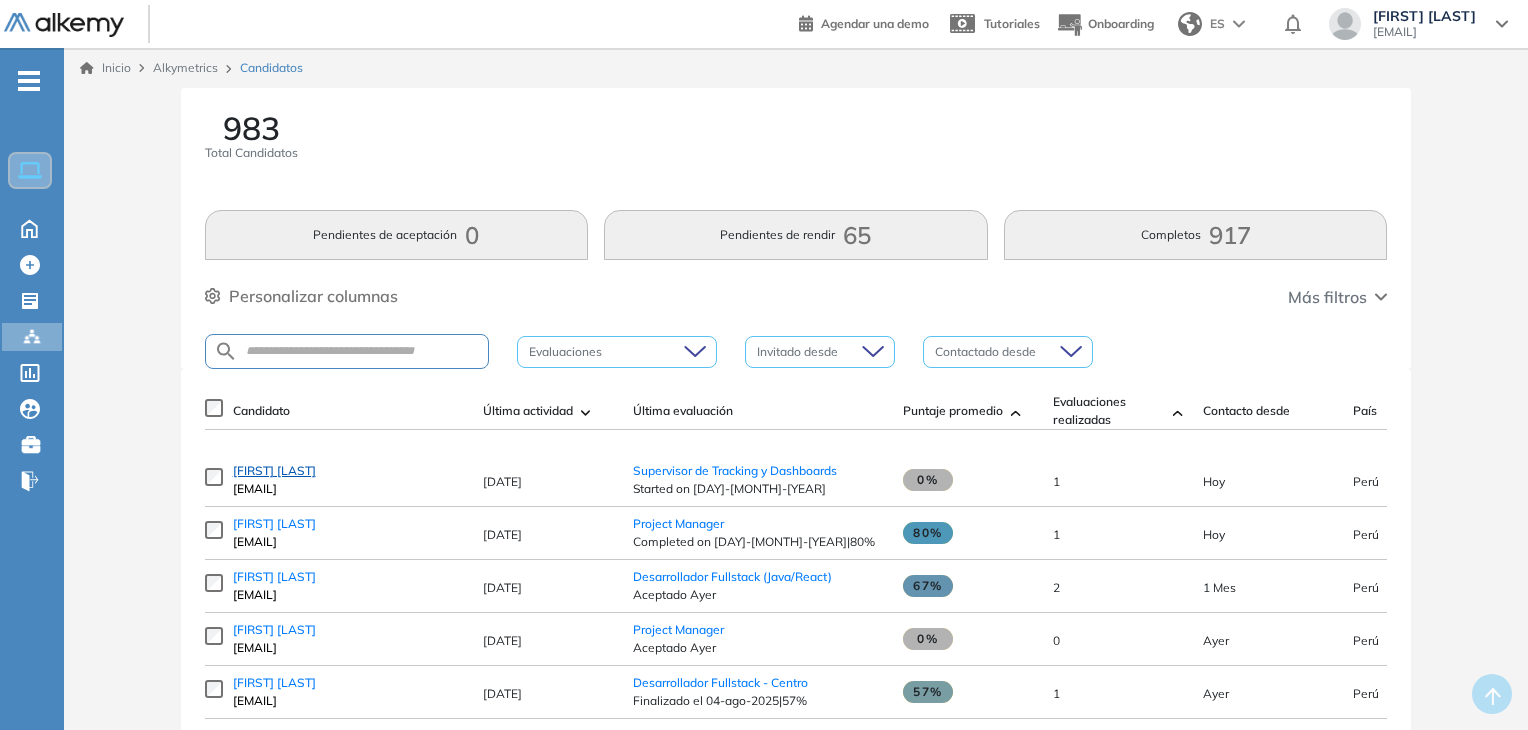 click on "[FIRST] [LAST]" at bounding box center [274, 470] 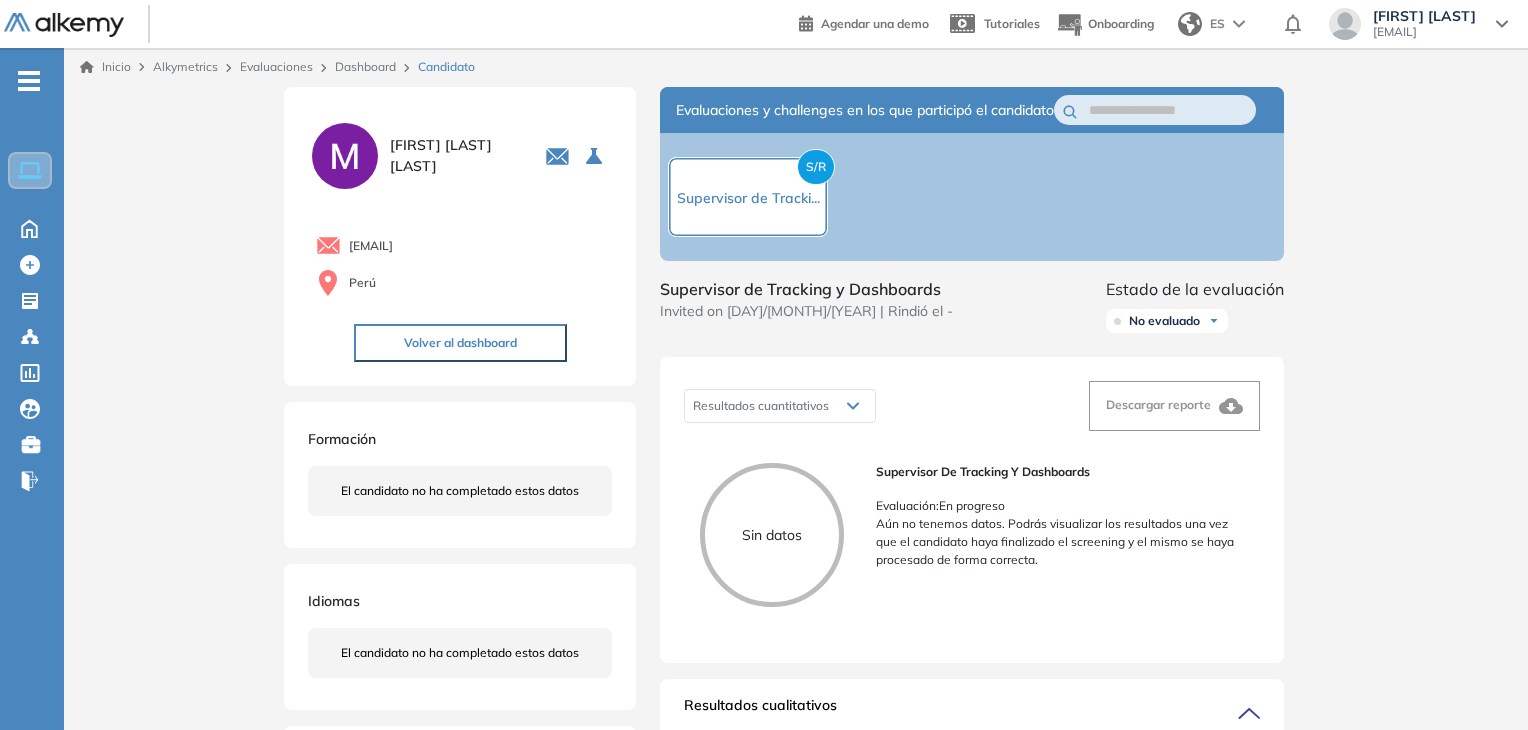 scroll, scrollTop: 0, scrollLeft: 0, axis: both 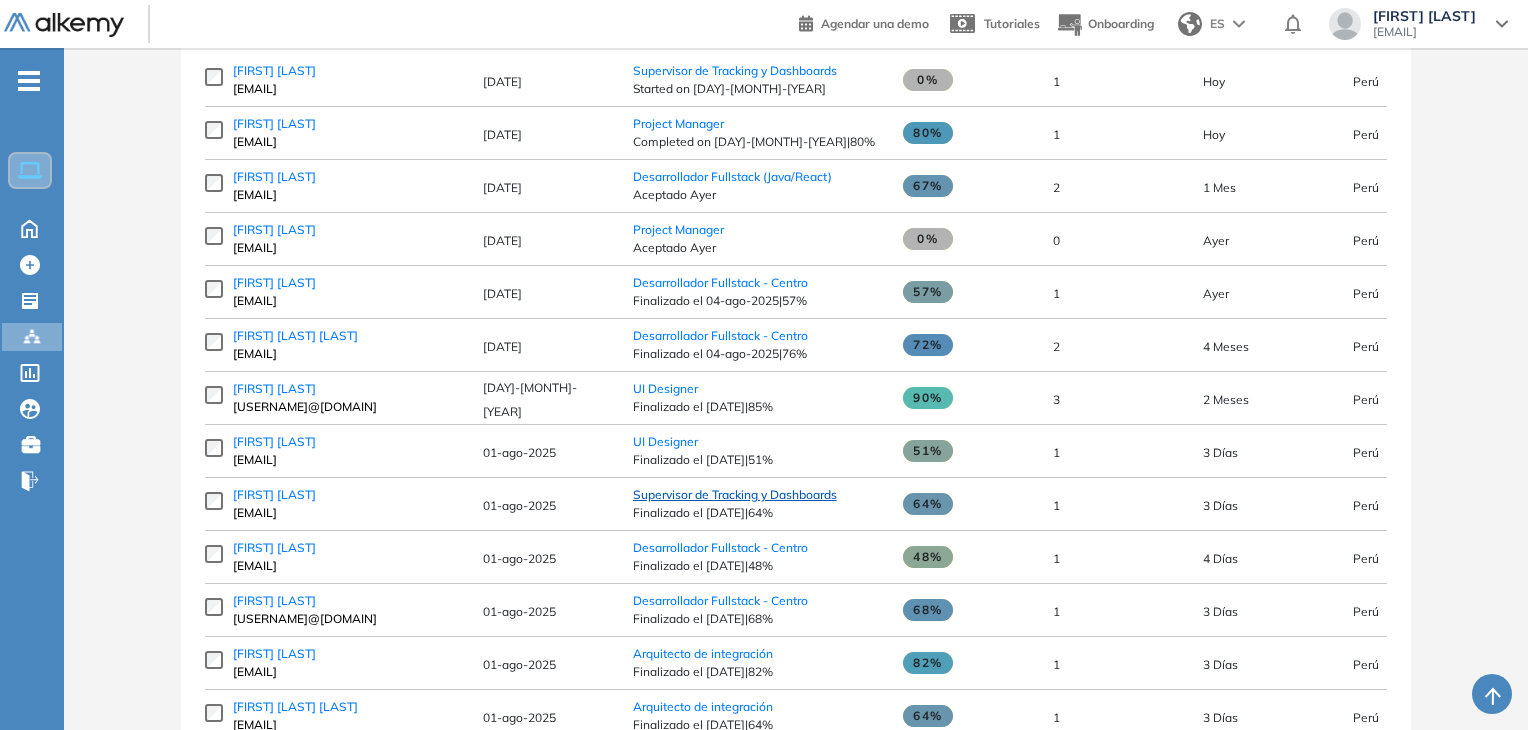 click on "Supervisor de Tracking y Dashboards" at bounding box center [735, 494] 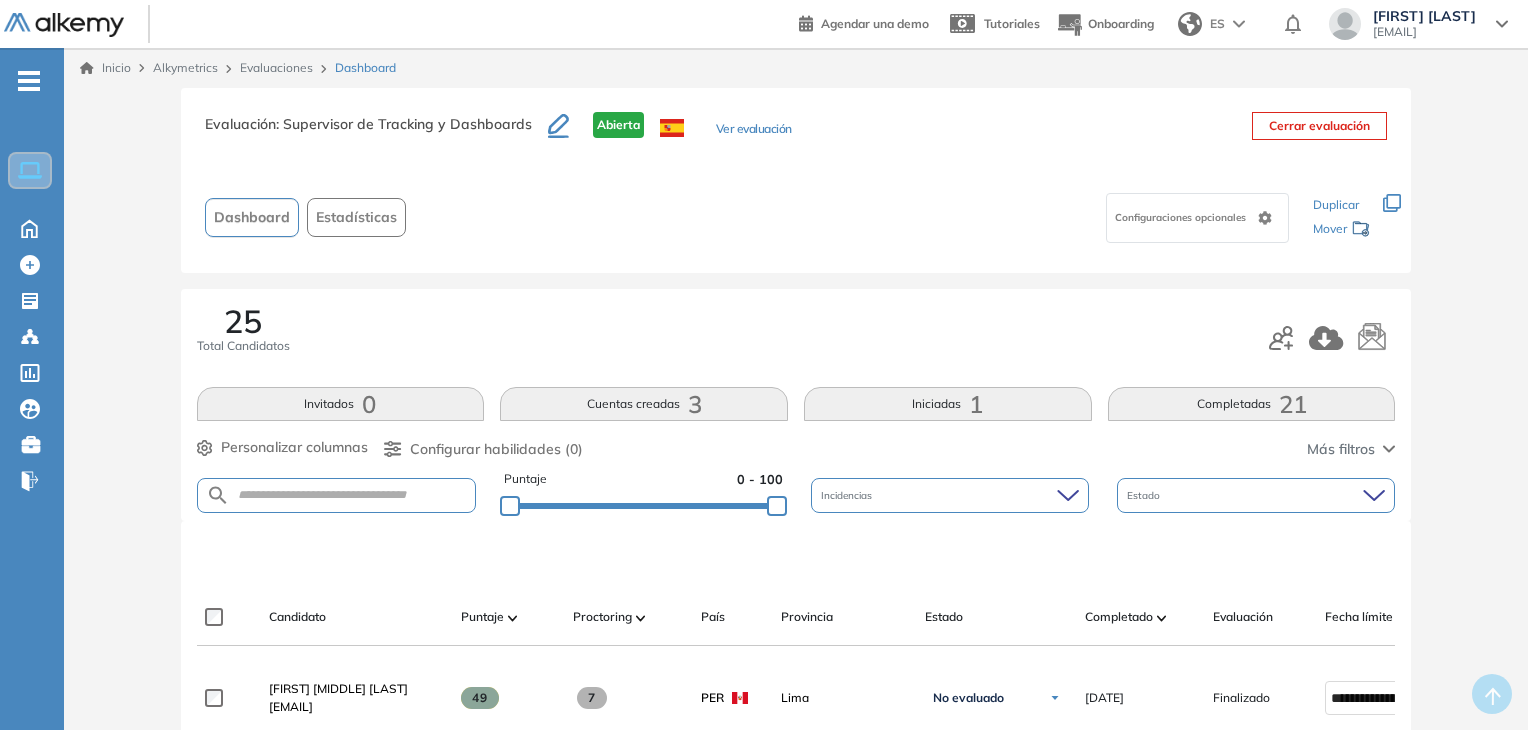 scroll, scrollTop: 300, scrollLeft: 0, axis: vertical 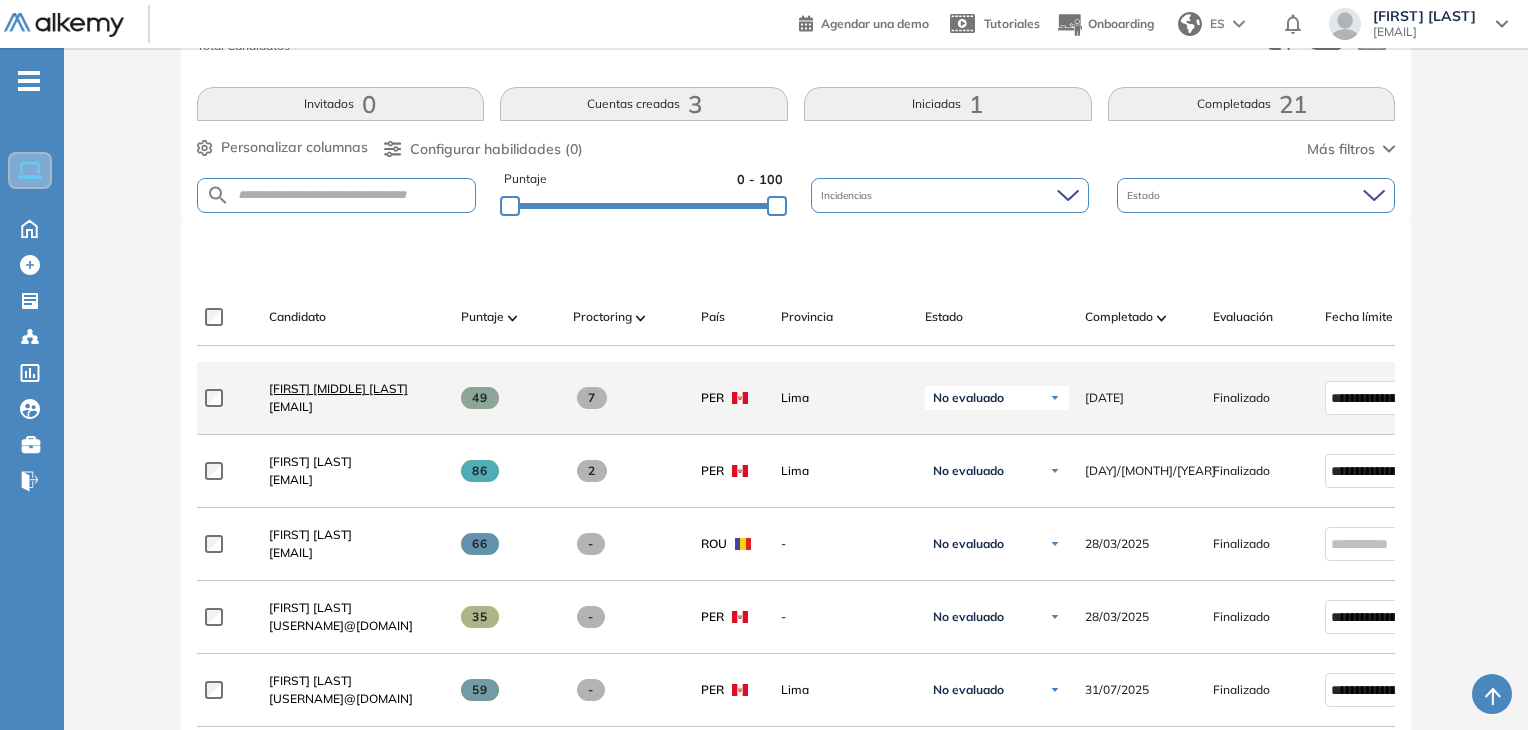 click on "[FIRST] [MIDDLE] [LAST]" at bounding box center (338, 388) 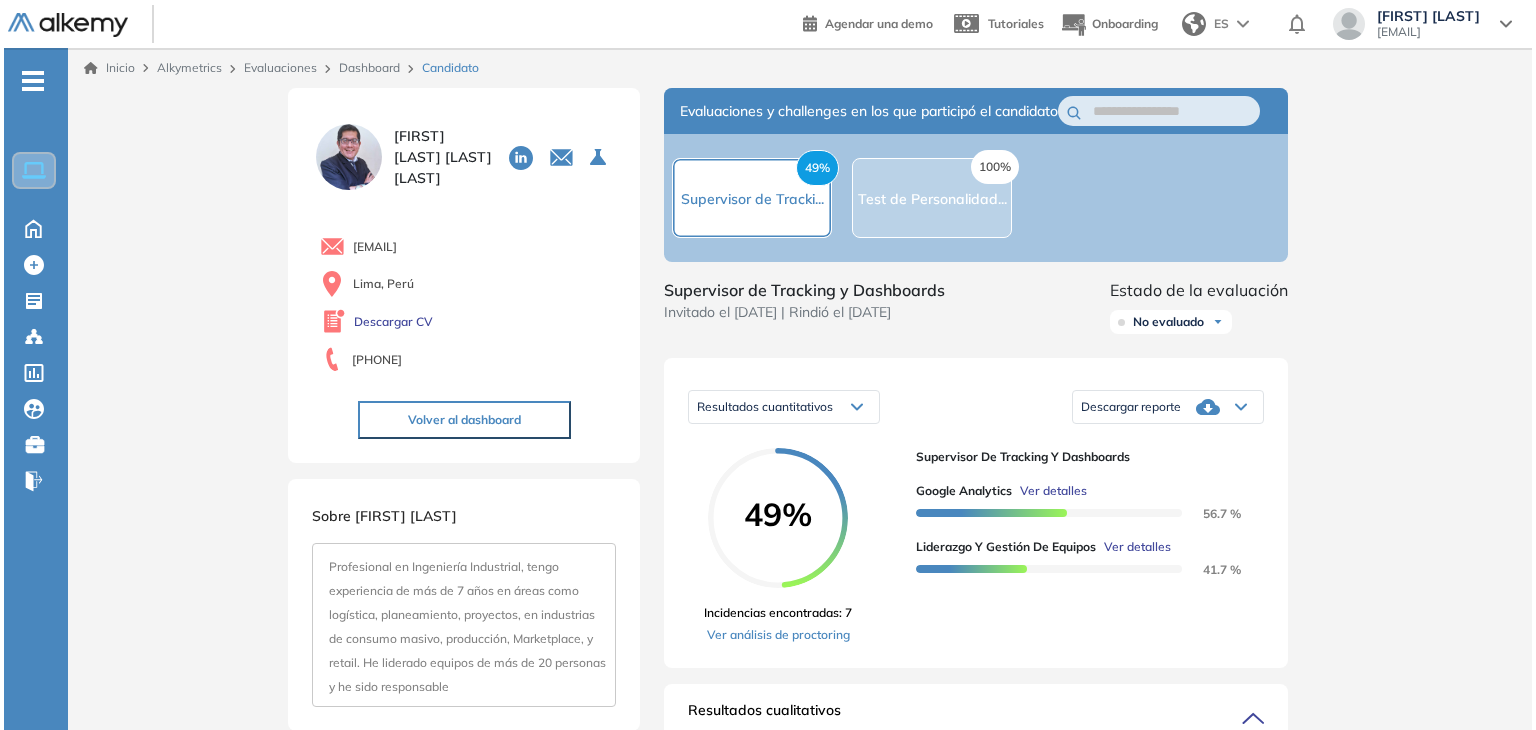 scroll, scrollTop: 100, scrollLeft: 0, axis: vertical 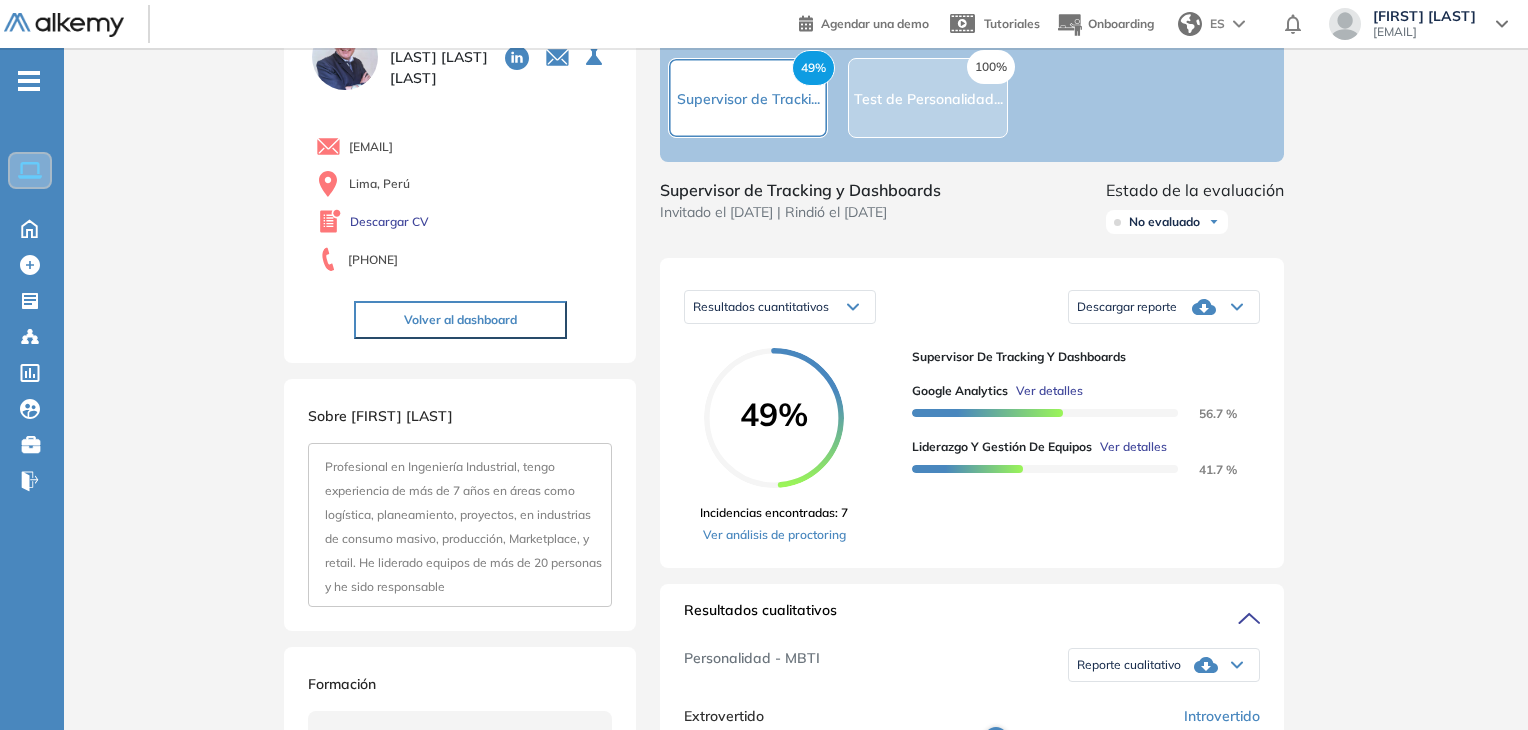 click on "Ver detalles" at bounding box center [1133, 447] 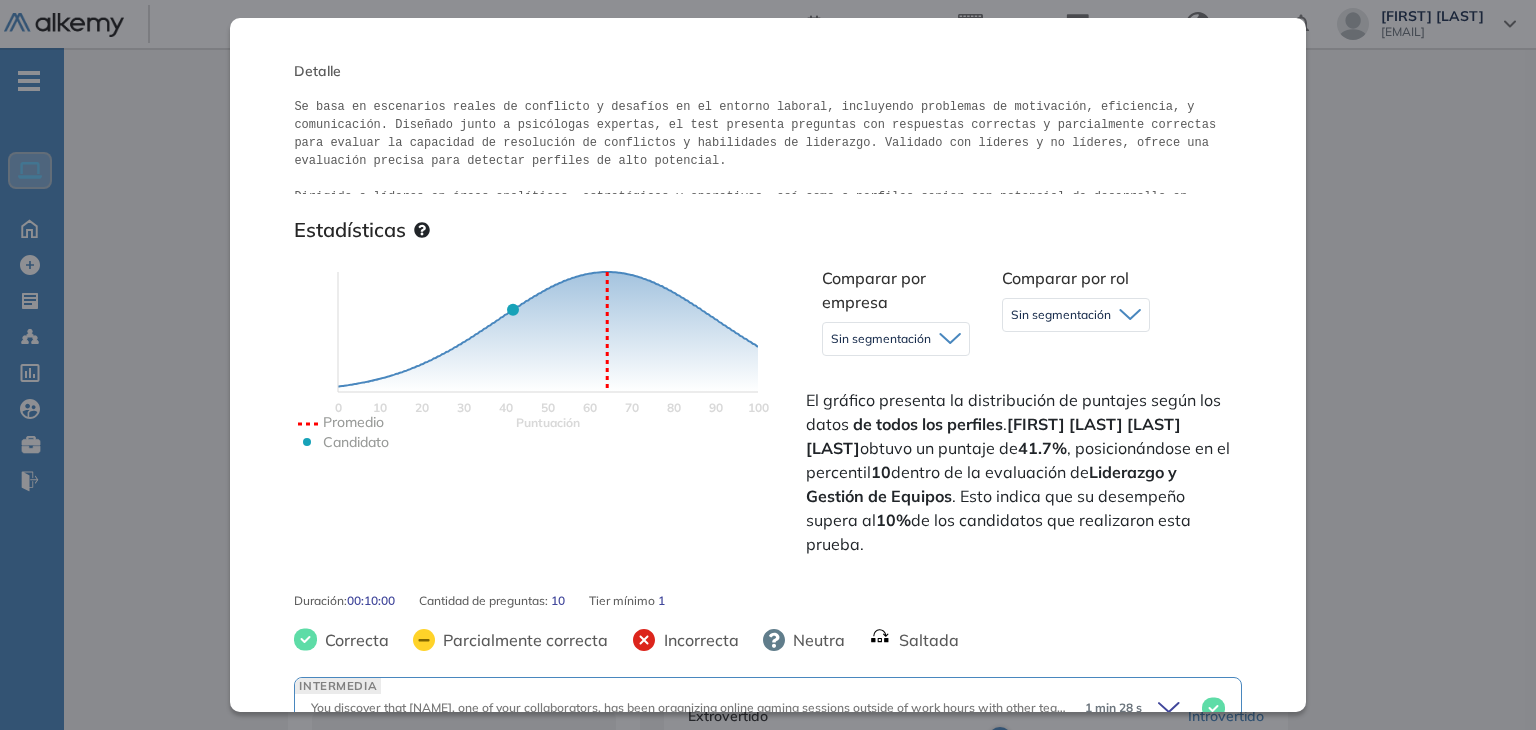 scroll, scrollTop: 0, scrollLeft: 0, axis: both 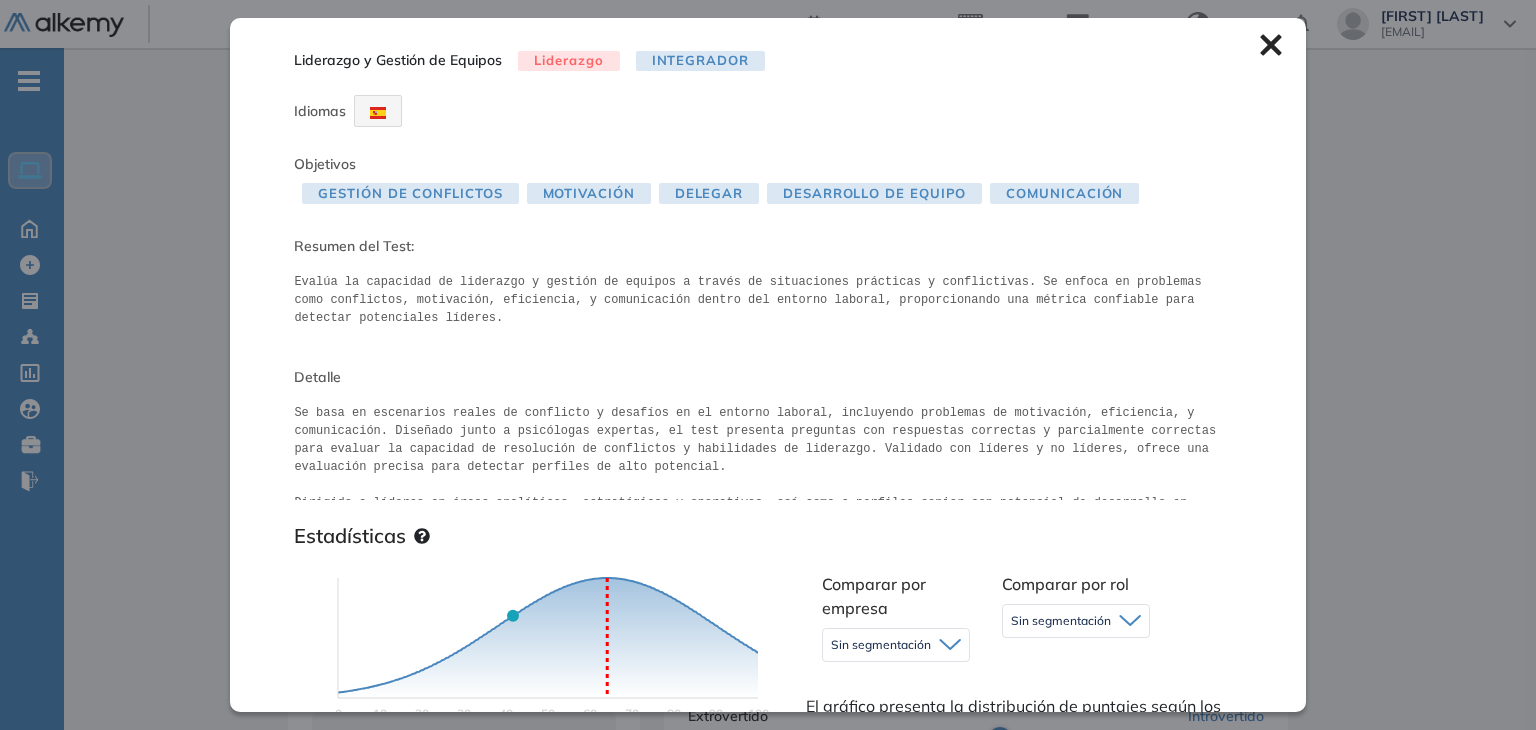 click 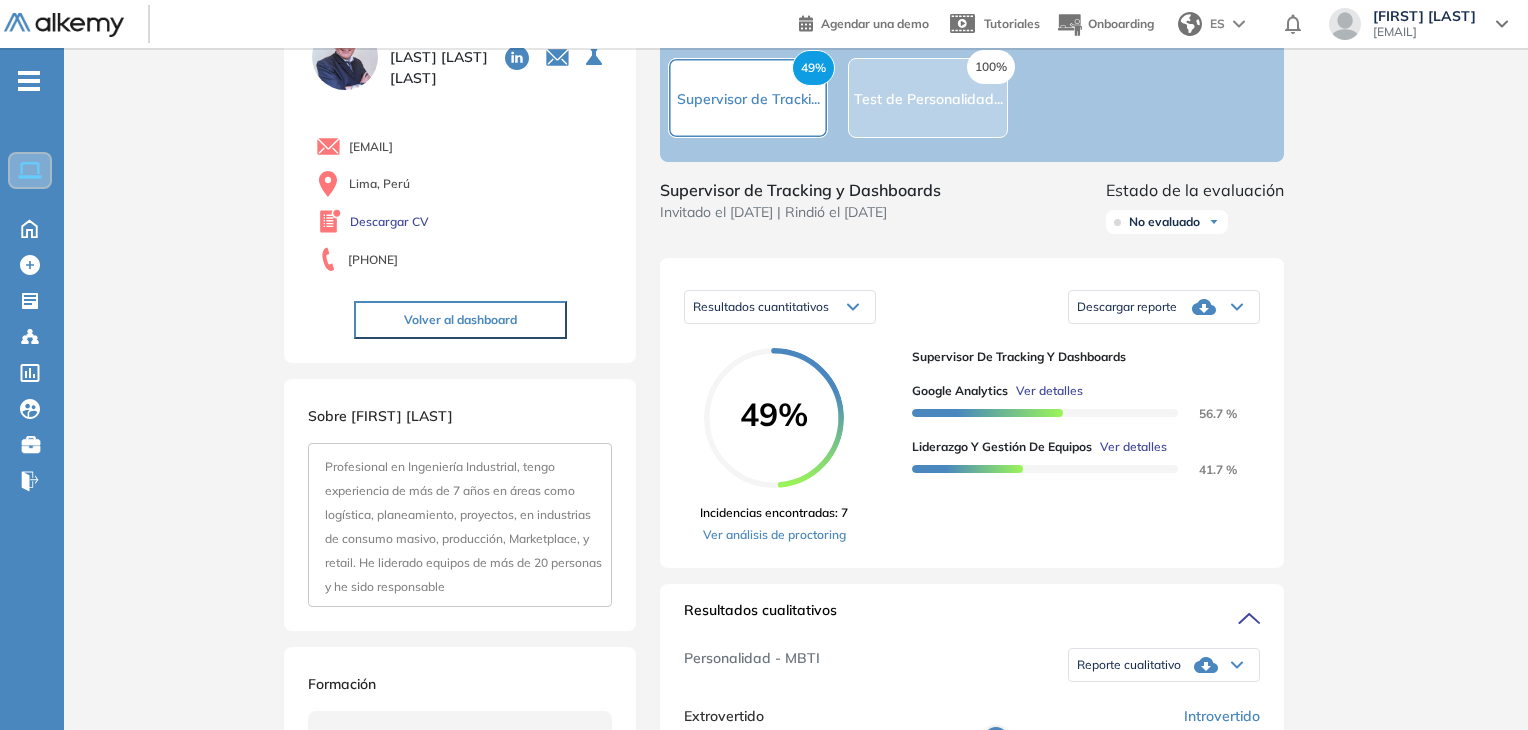 click on "Ver detalles" at bounding box center (1049, 391) 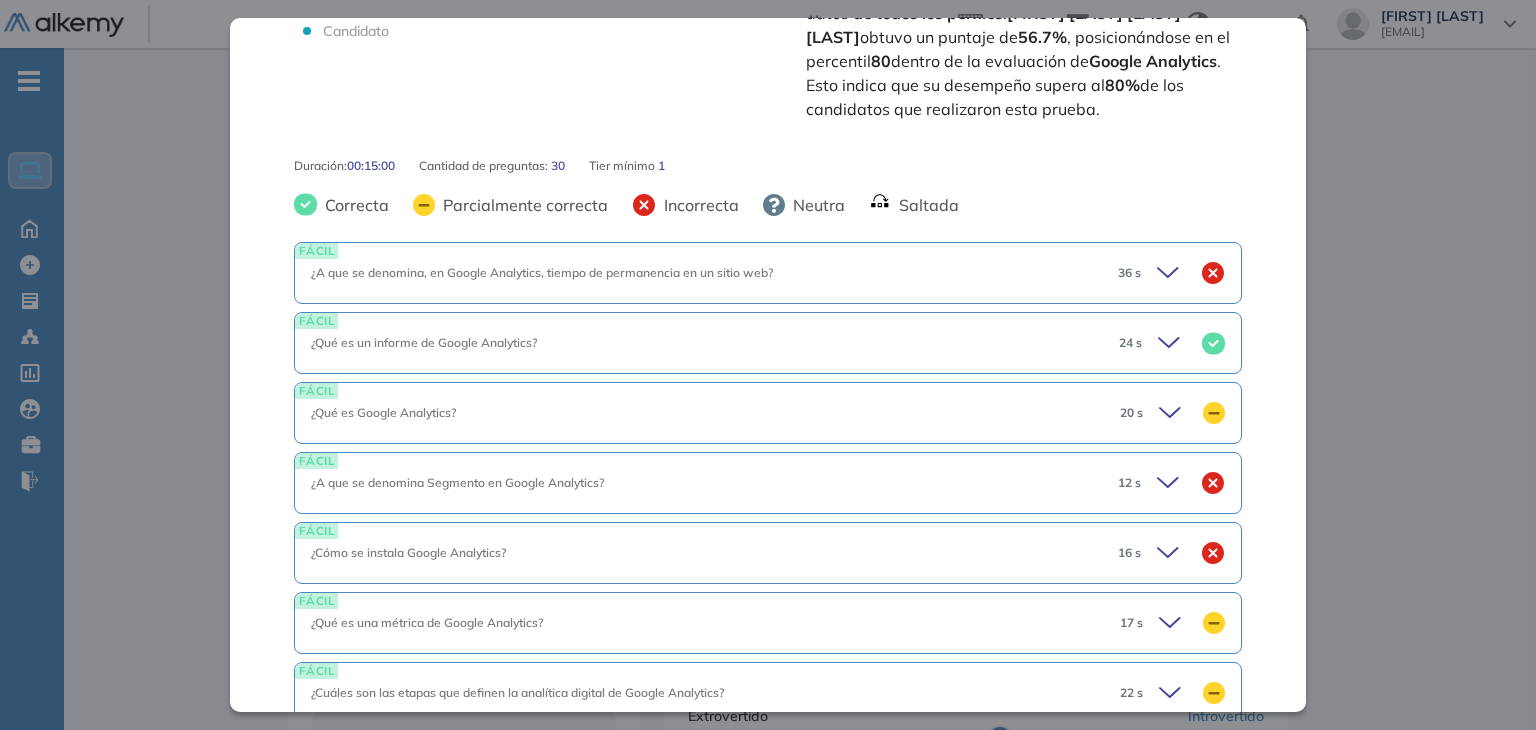 scroll, scrollTop: 692, scrollLeft: 0, axis: vertical 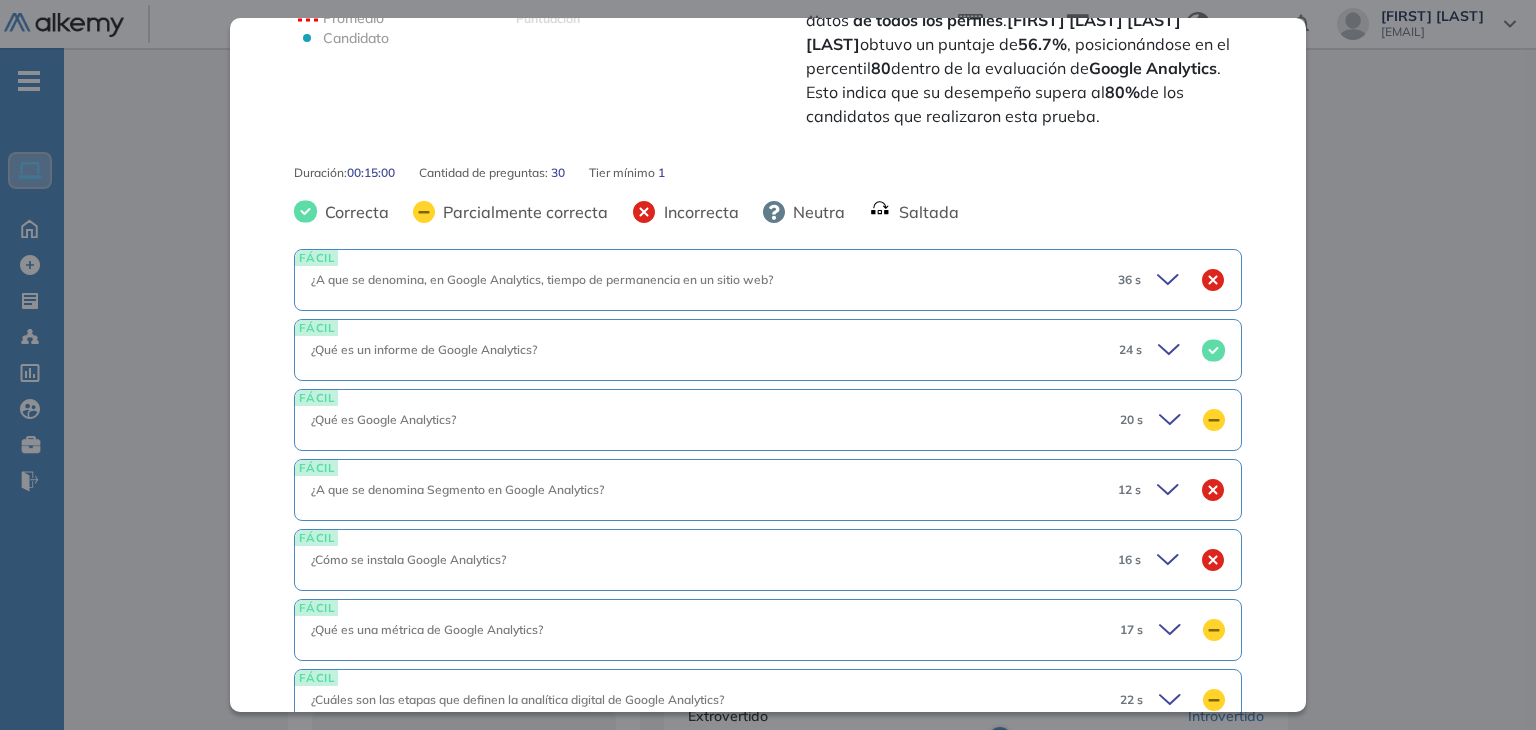 click 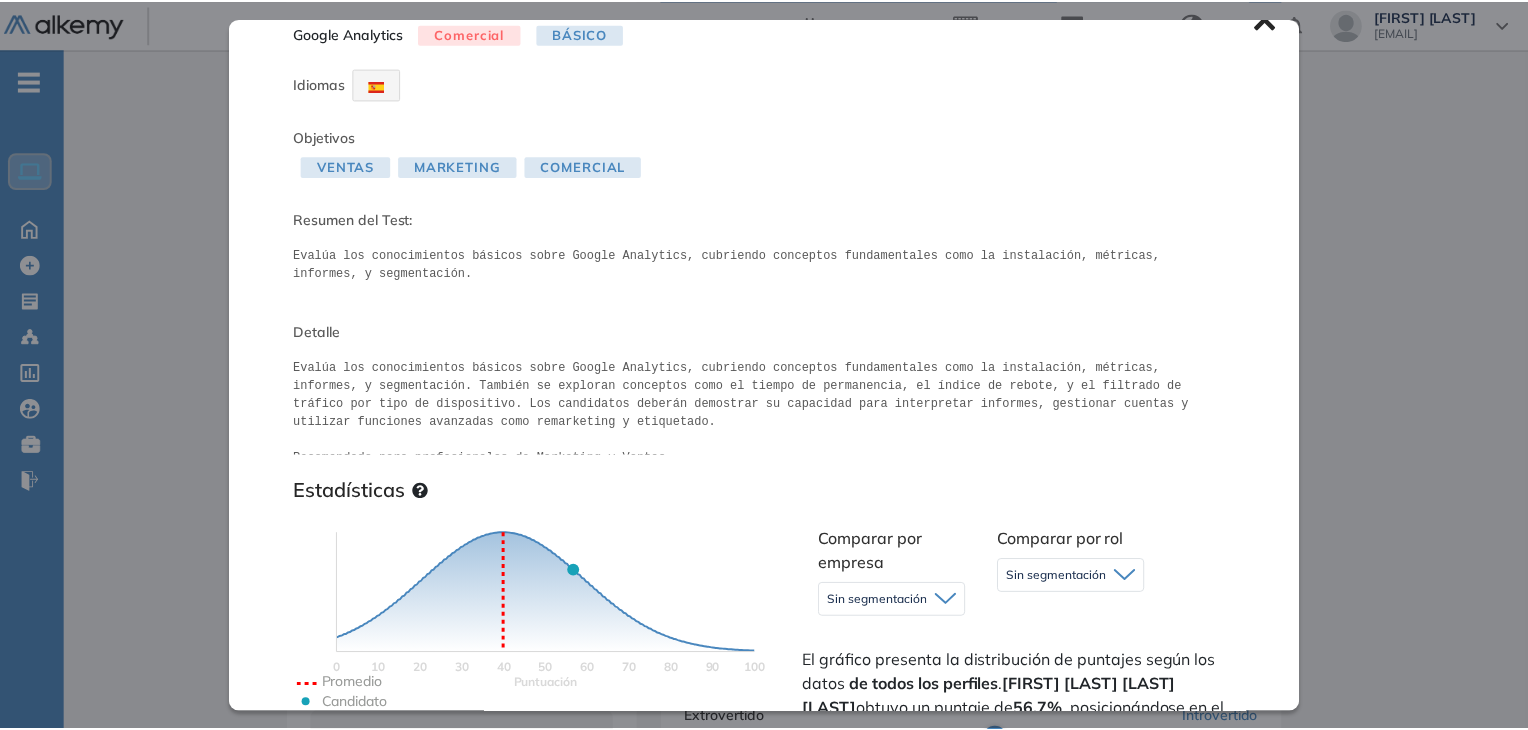 scroll, scrollTop: 0, scrollLeft: 0, axis: both 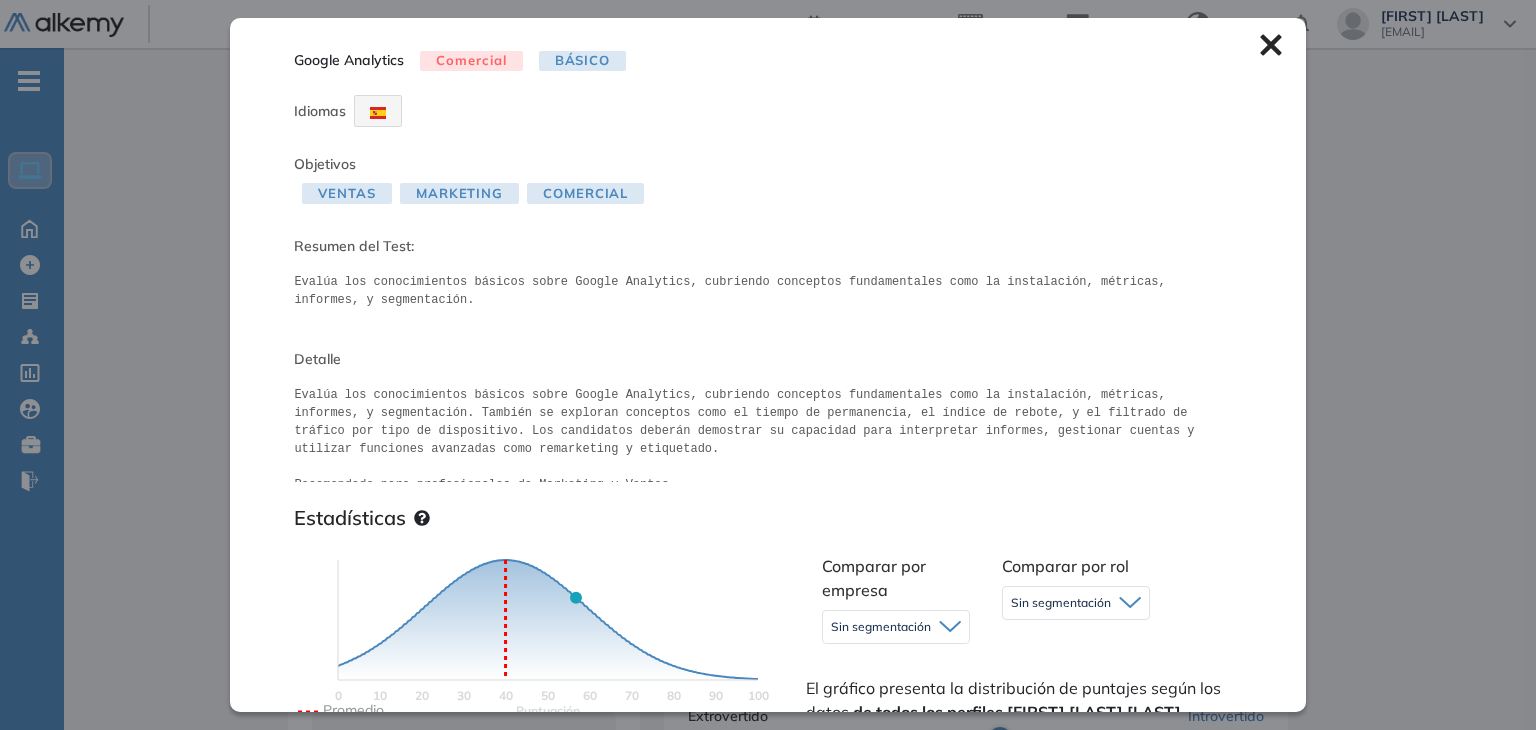 click 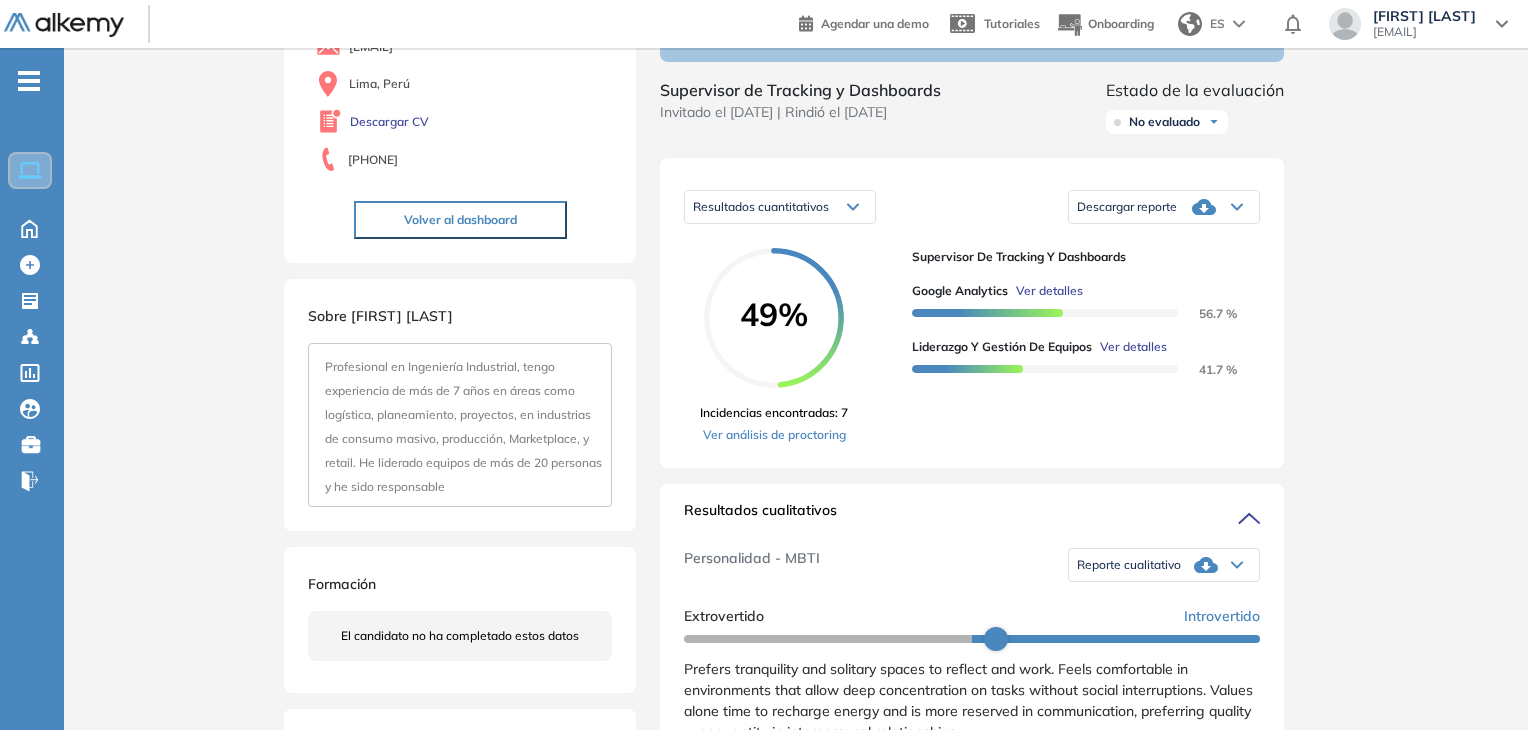 scroll, scrollTop: 0, scrollLeft: 0, axis: both 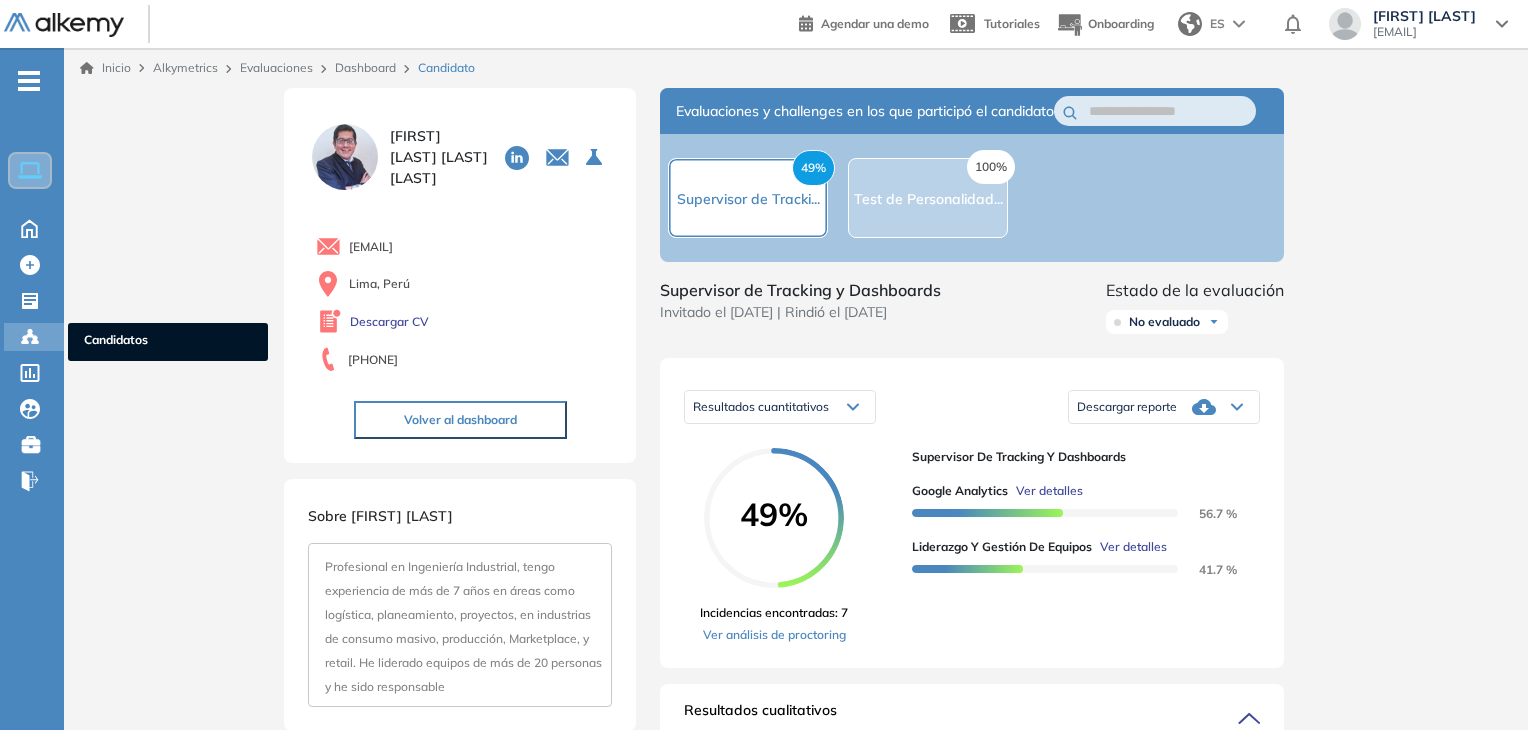 click 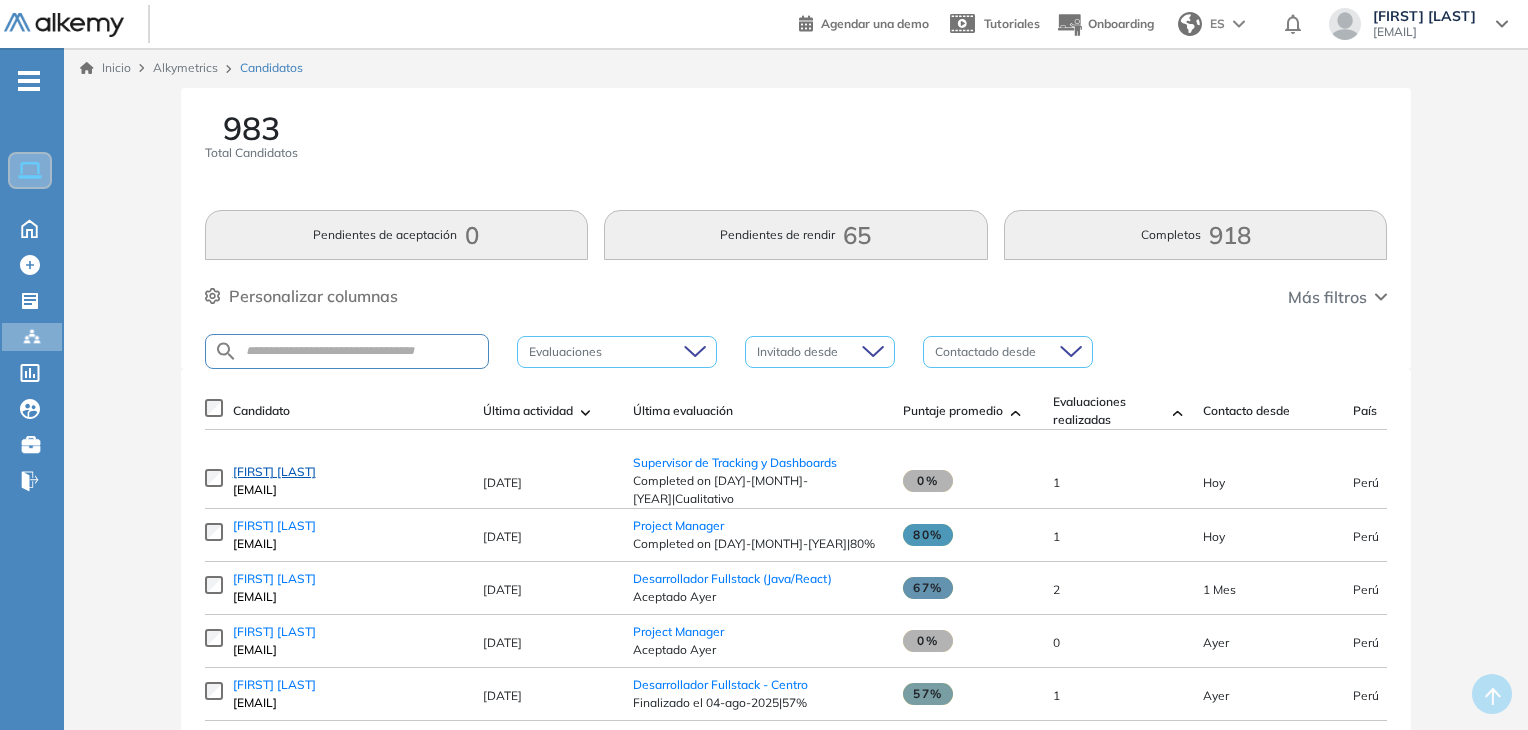 click on "[FIRST] [LAST]" at bounding box center [274, 471] 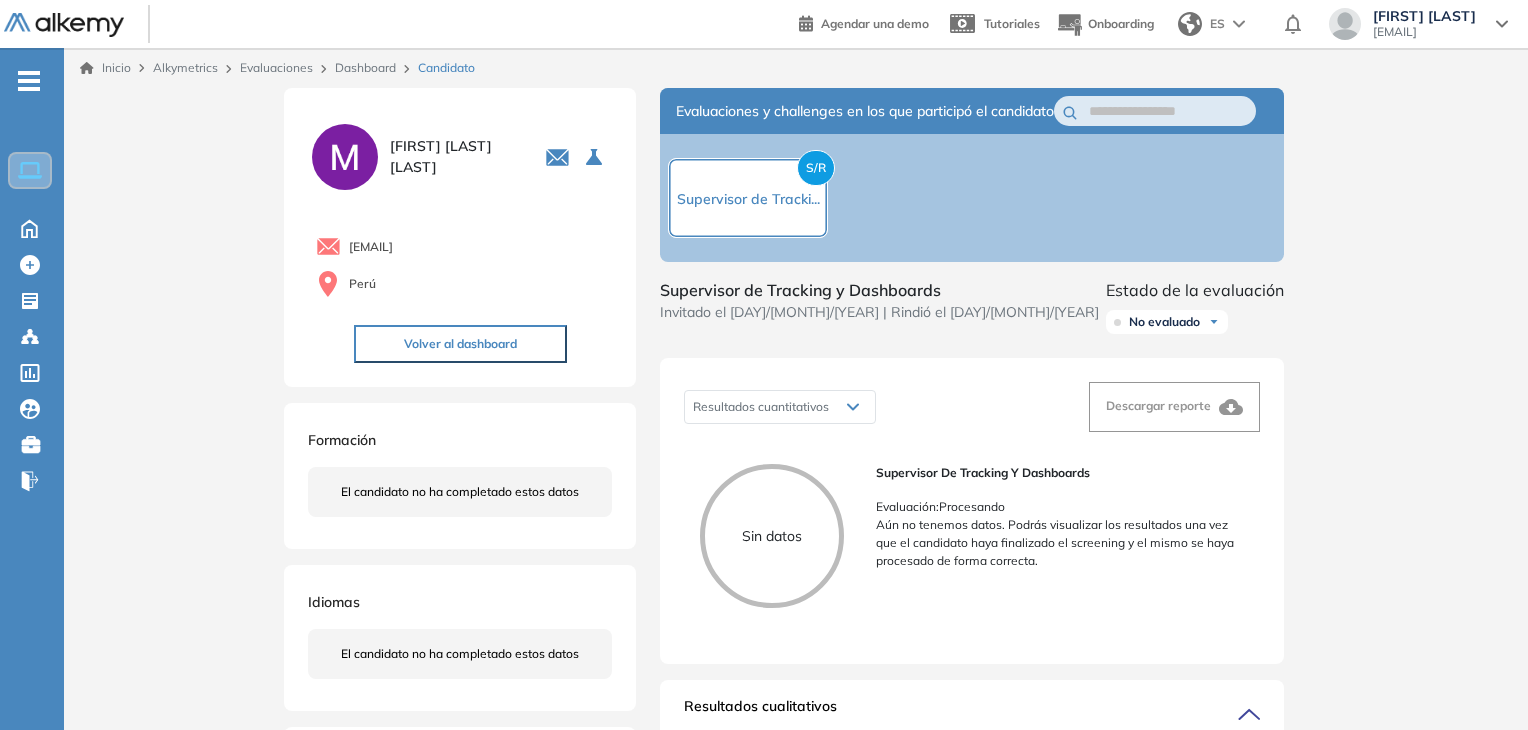 click on "S/R Supervisor de Tracki..." at bounding box center (748, 198) 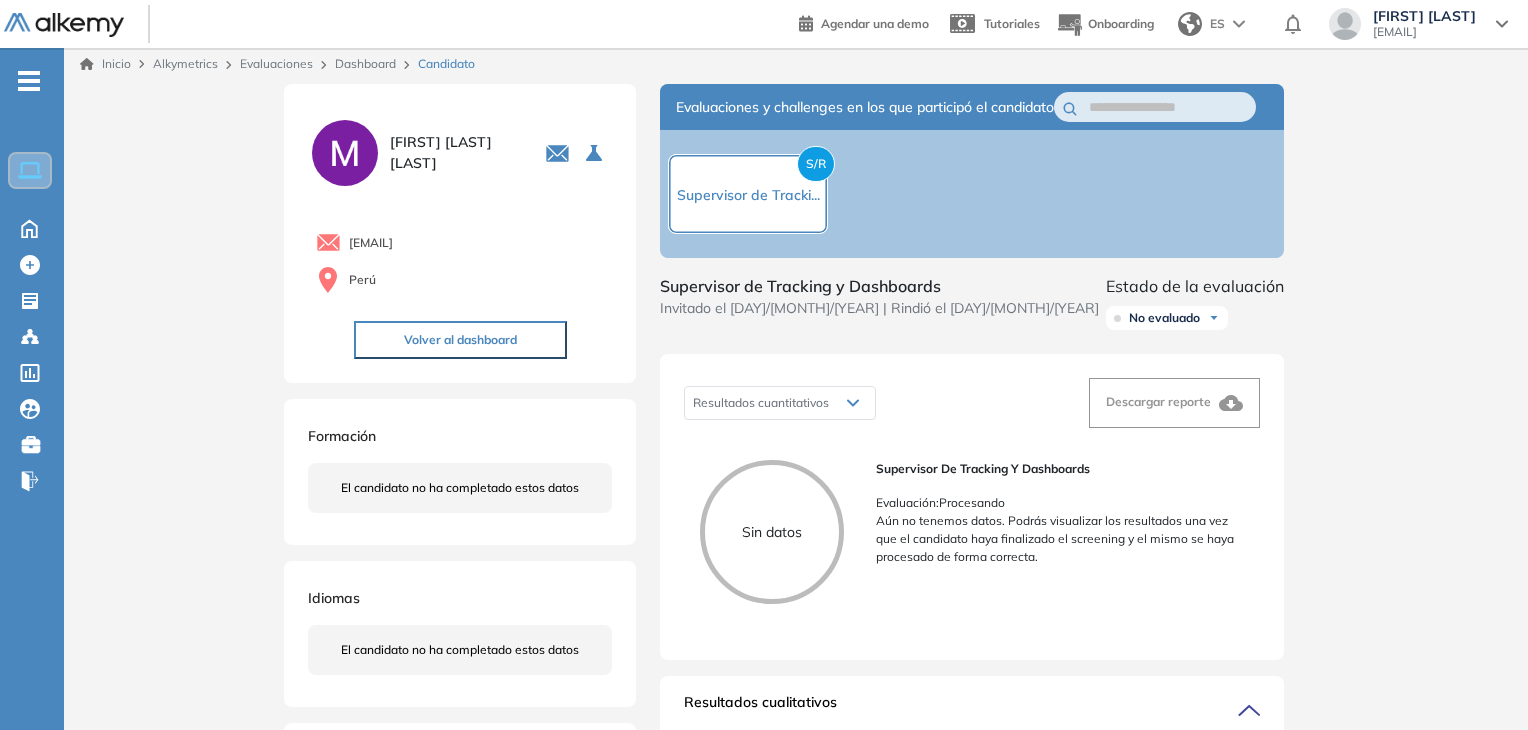 scroll, scrollTop: 0, scrollLeft: 0, axis: both 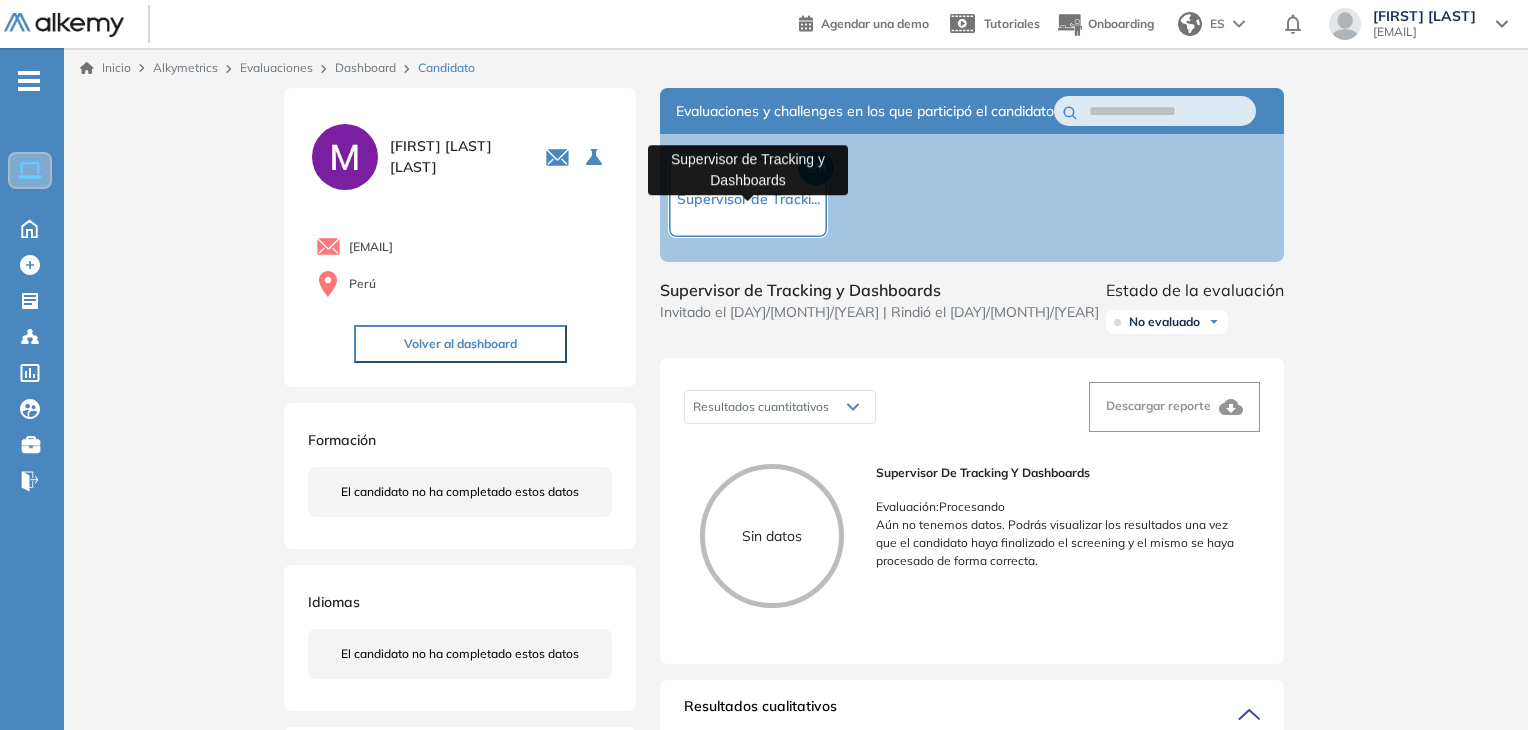 click on "Supervisor de Tracki..." at bounding box center [748, 199] 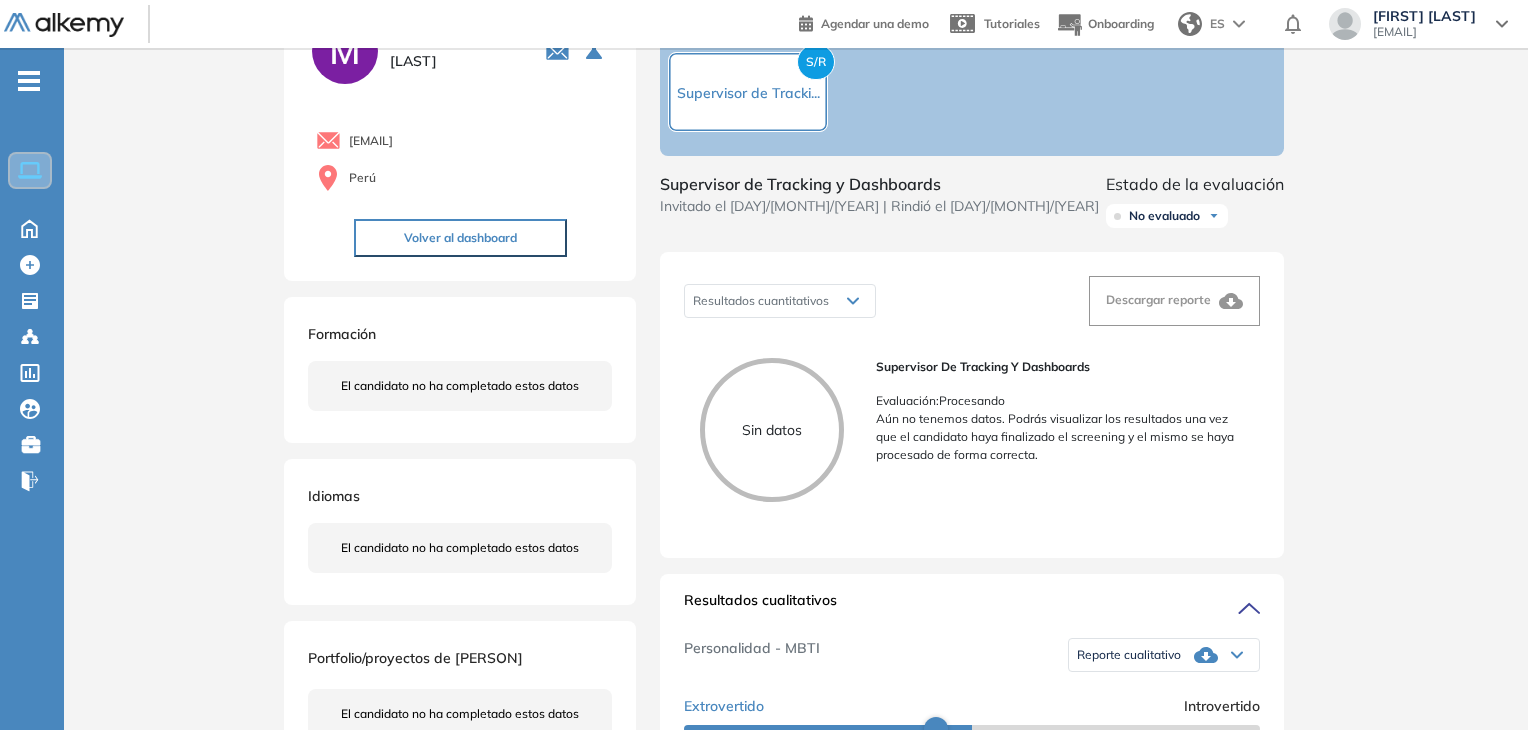 scroll, scrollTop: 0, scrollLeft: 0, axis: both 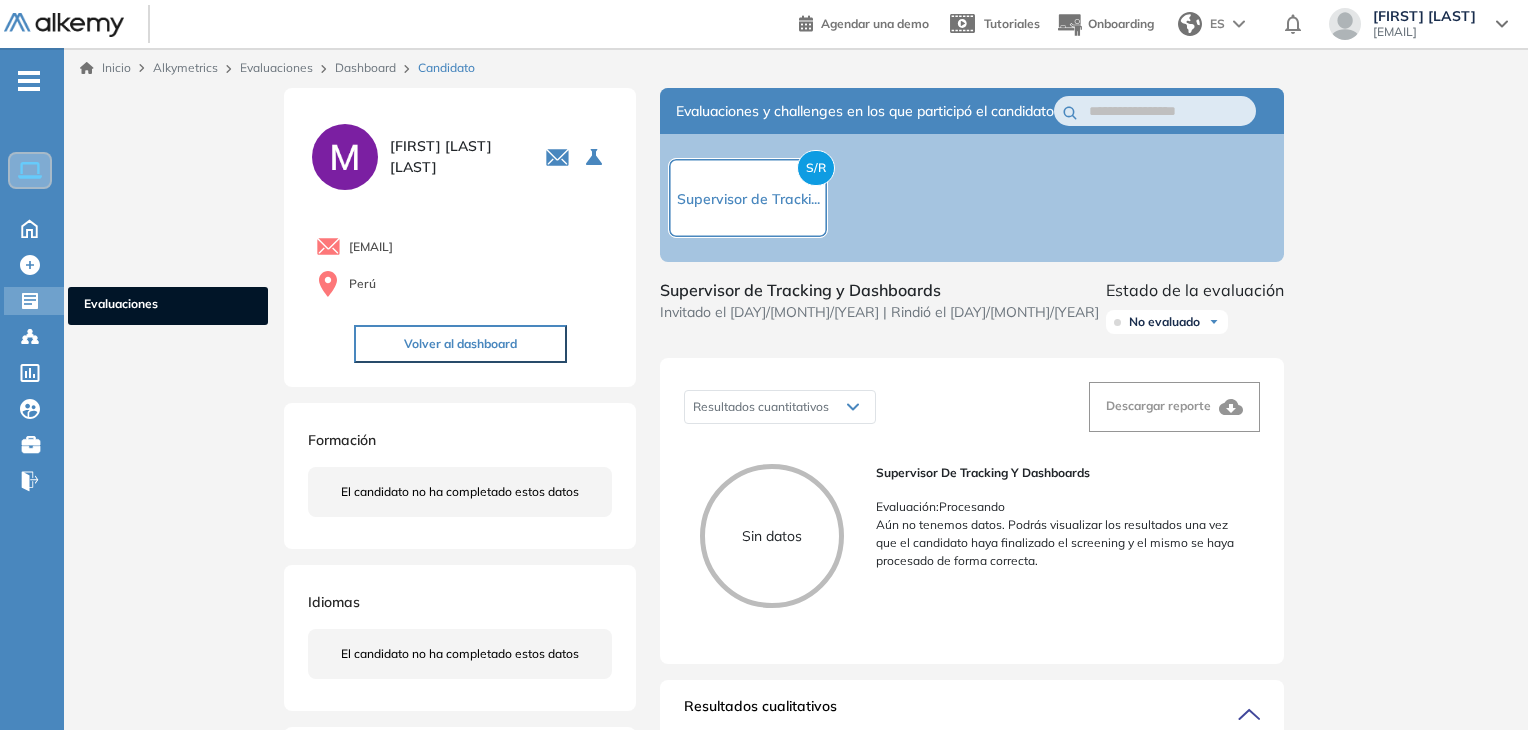 click on "Evaluaciones Evaluaciones" at bounding box center (34, 301) 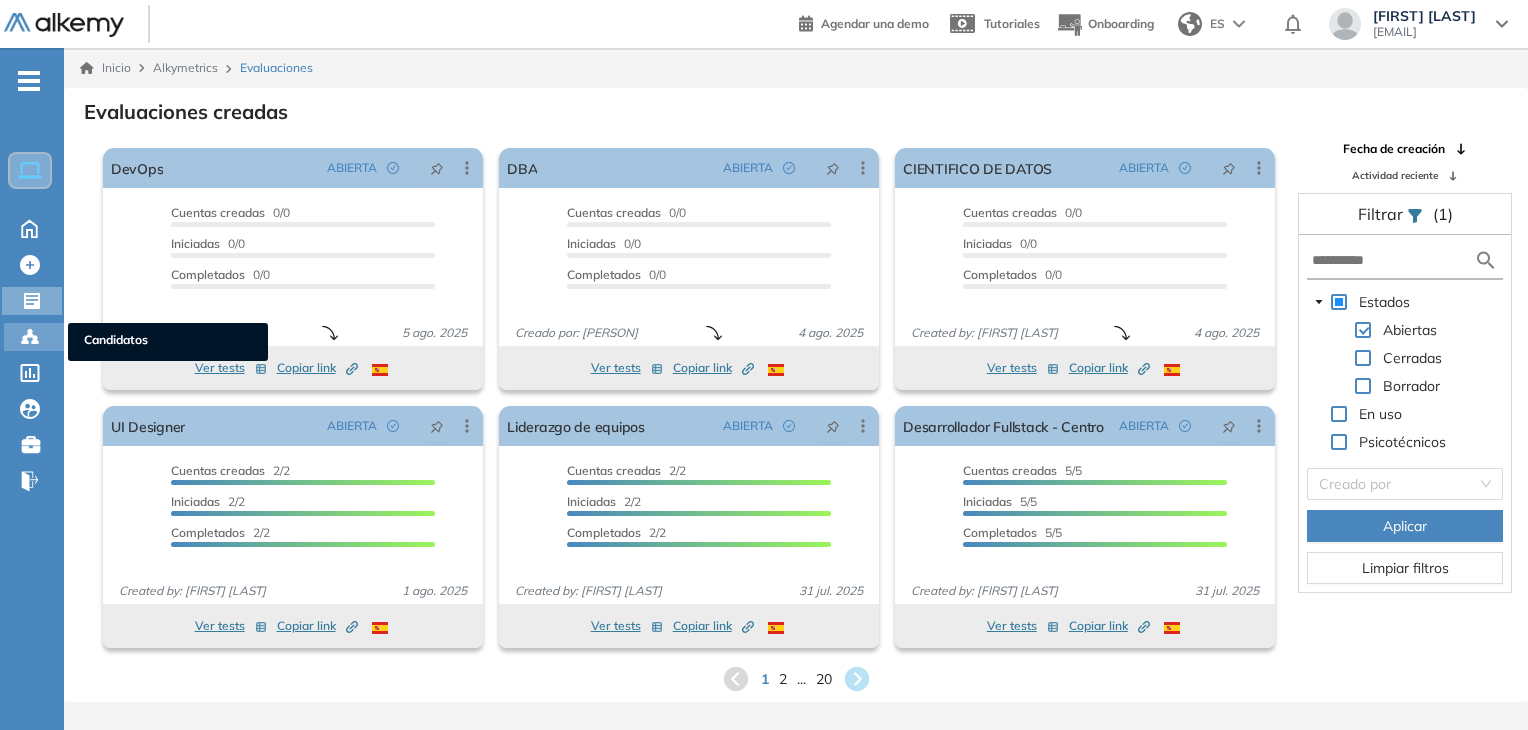click 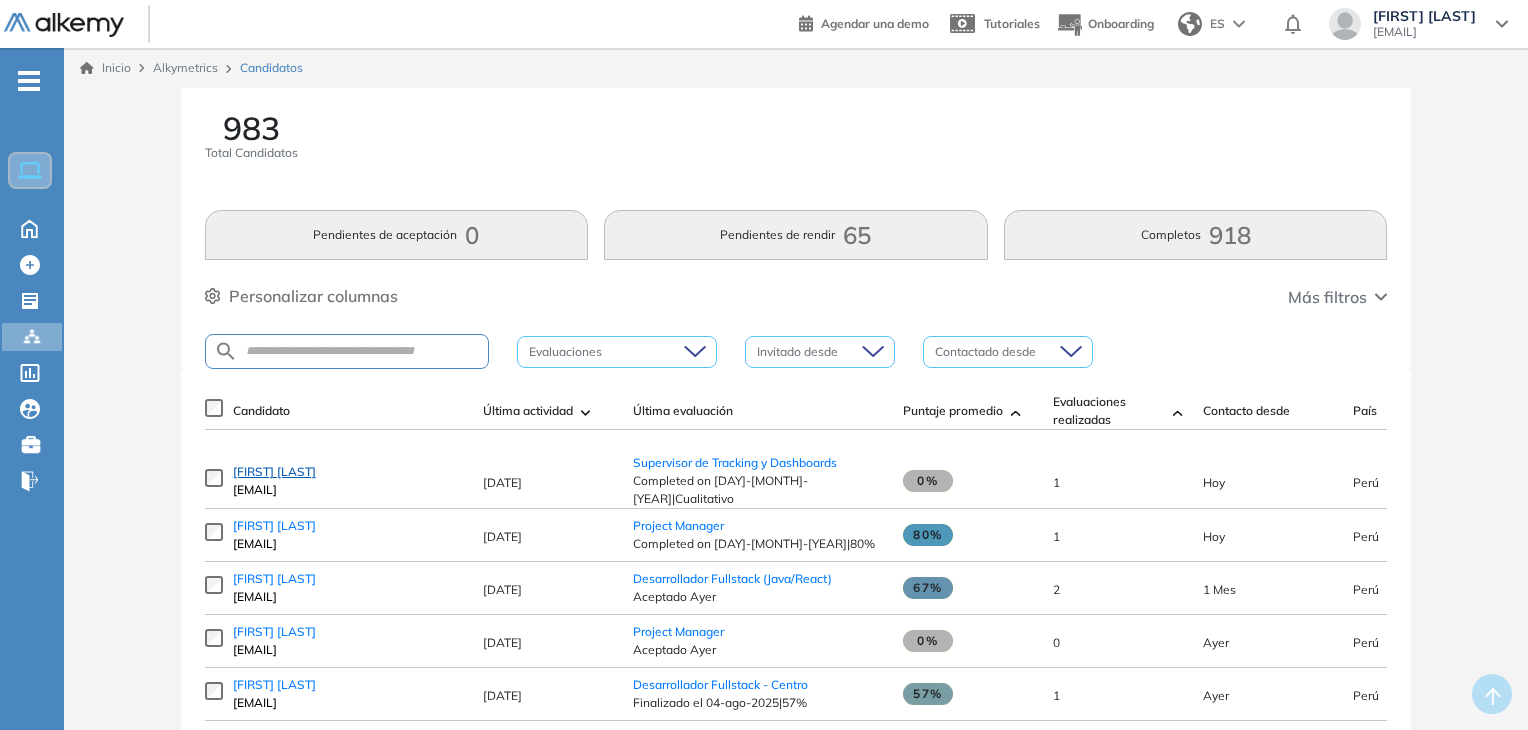 click on "[FIRST] [LAST]" at bounding box center (274, 471) 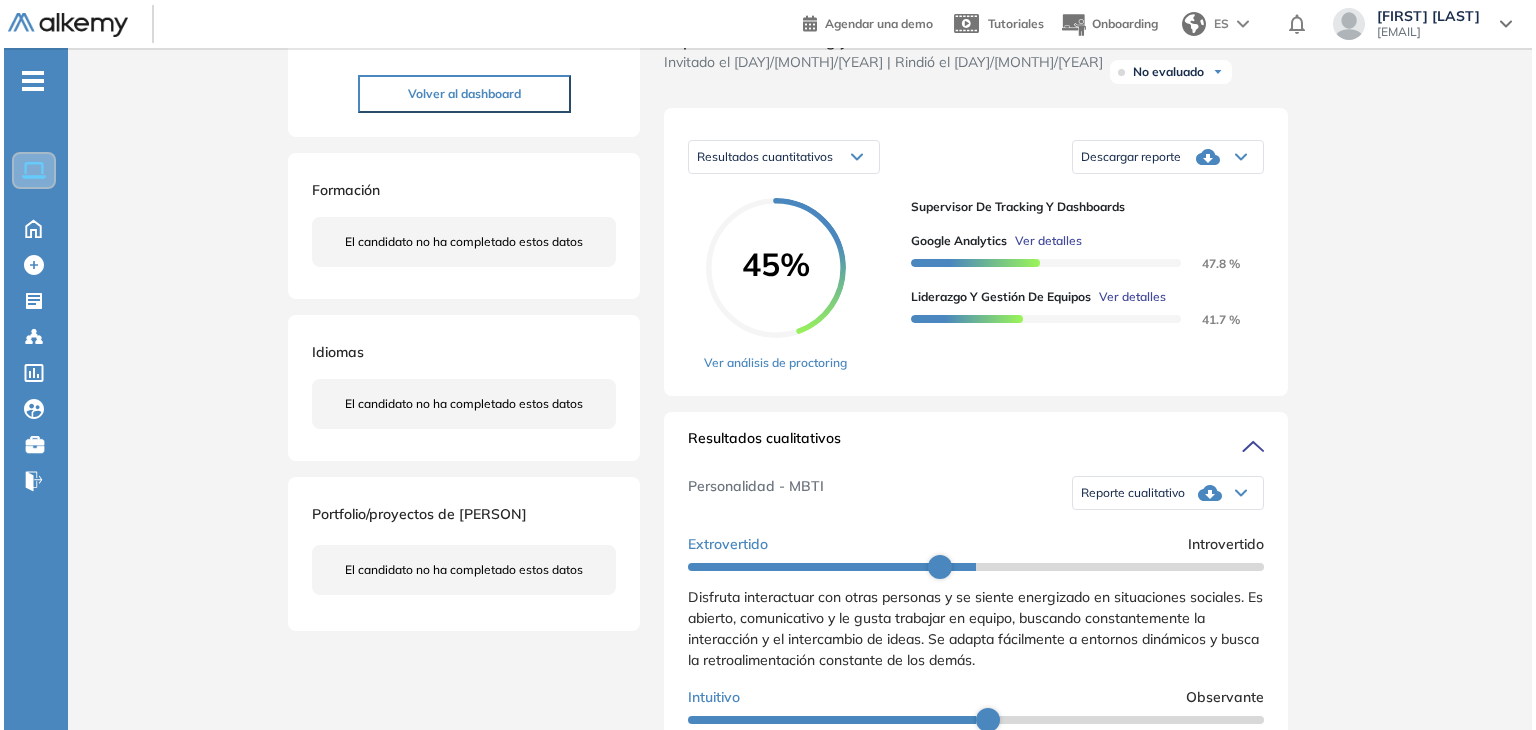 scroll, scrollTop: 100, scrollLeft: 0, axis: vertical 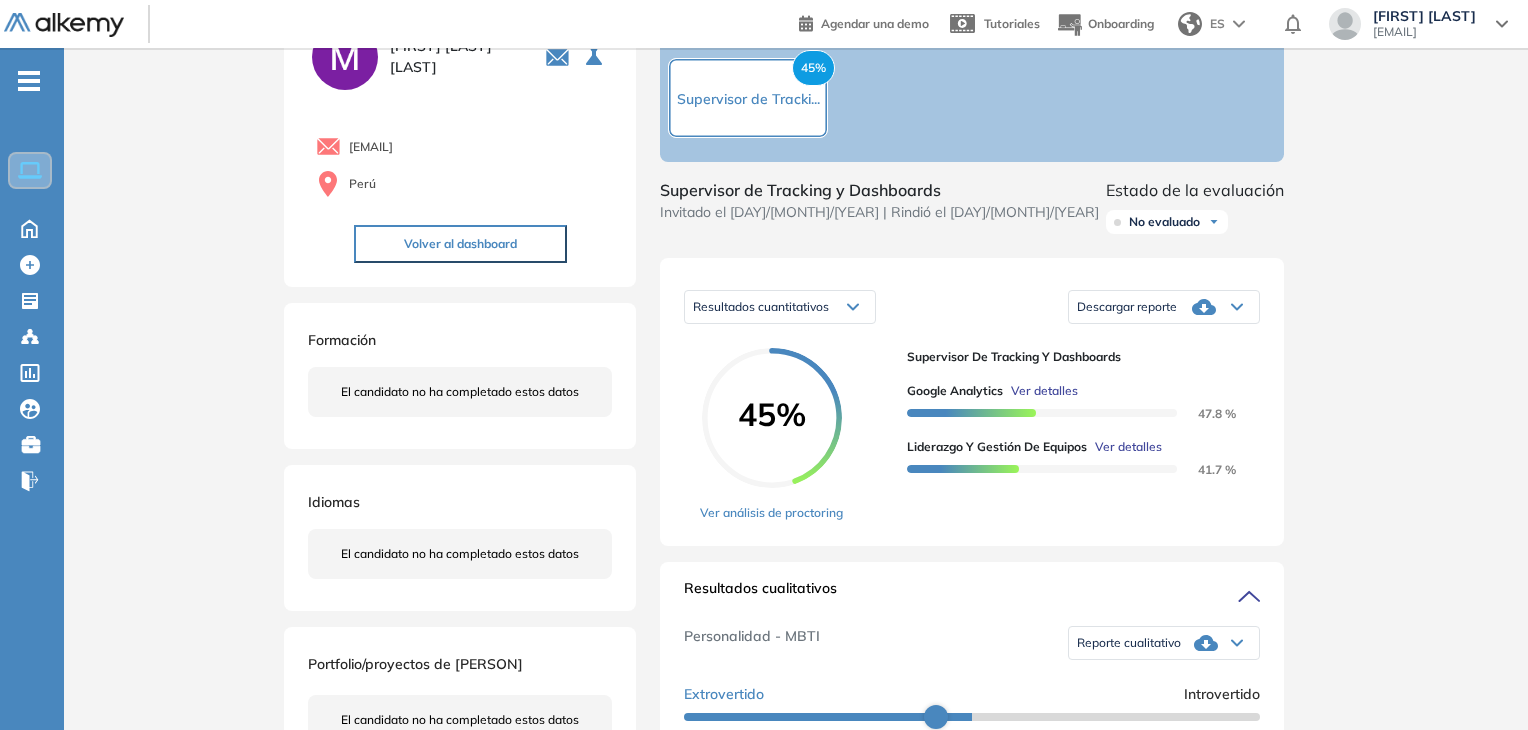 click on "Ver detalles" at bounding box center [1044, 391] 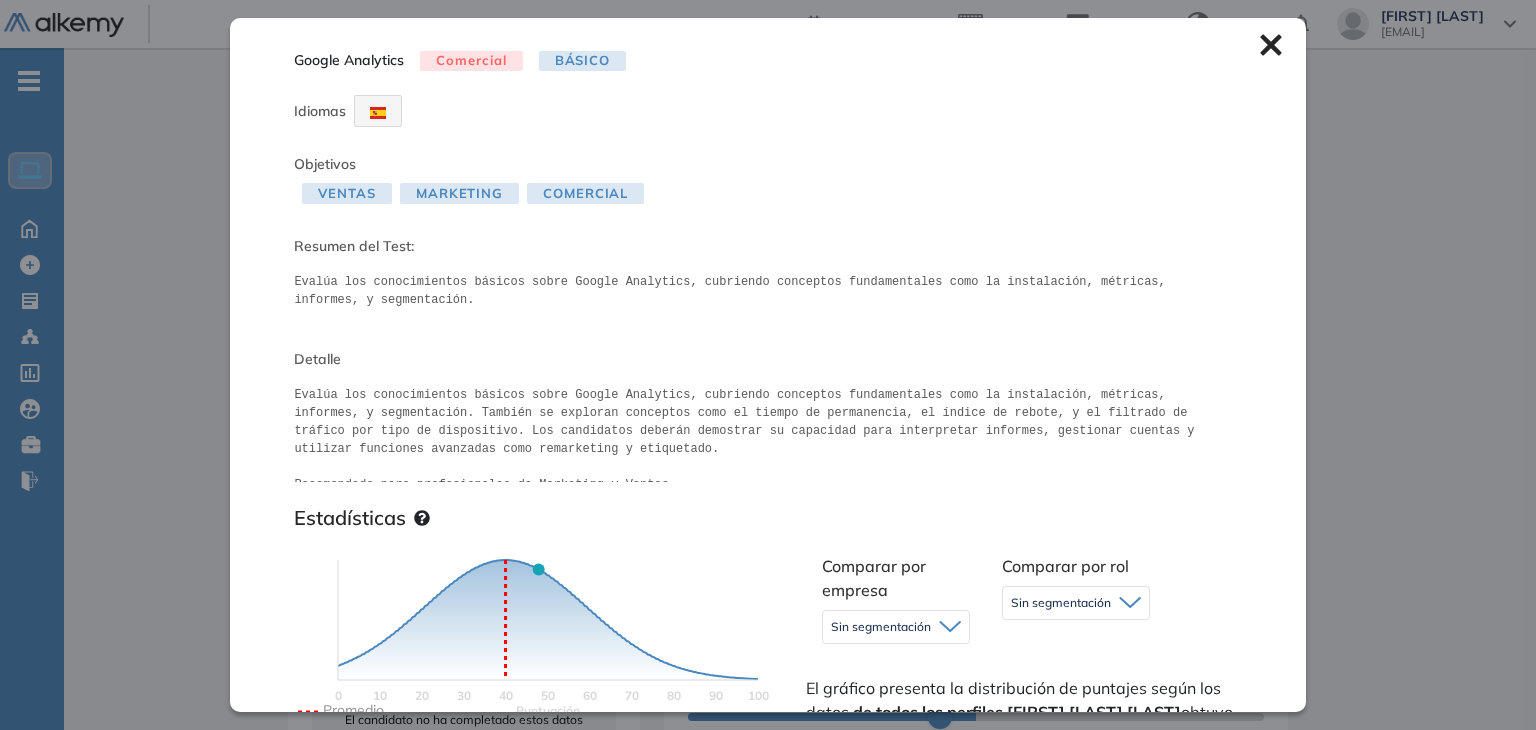 scroll, scrollTop: 12, scrollLeft: 0, axis: vertical 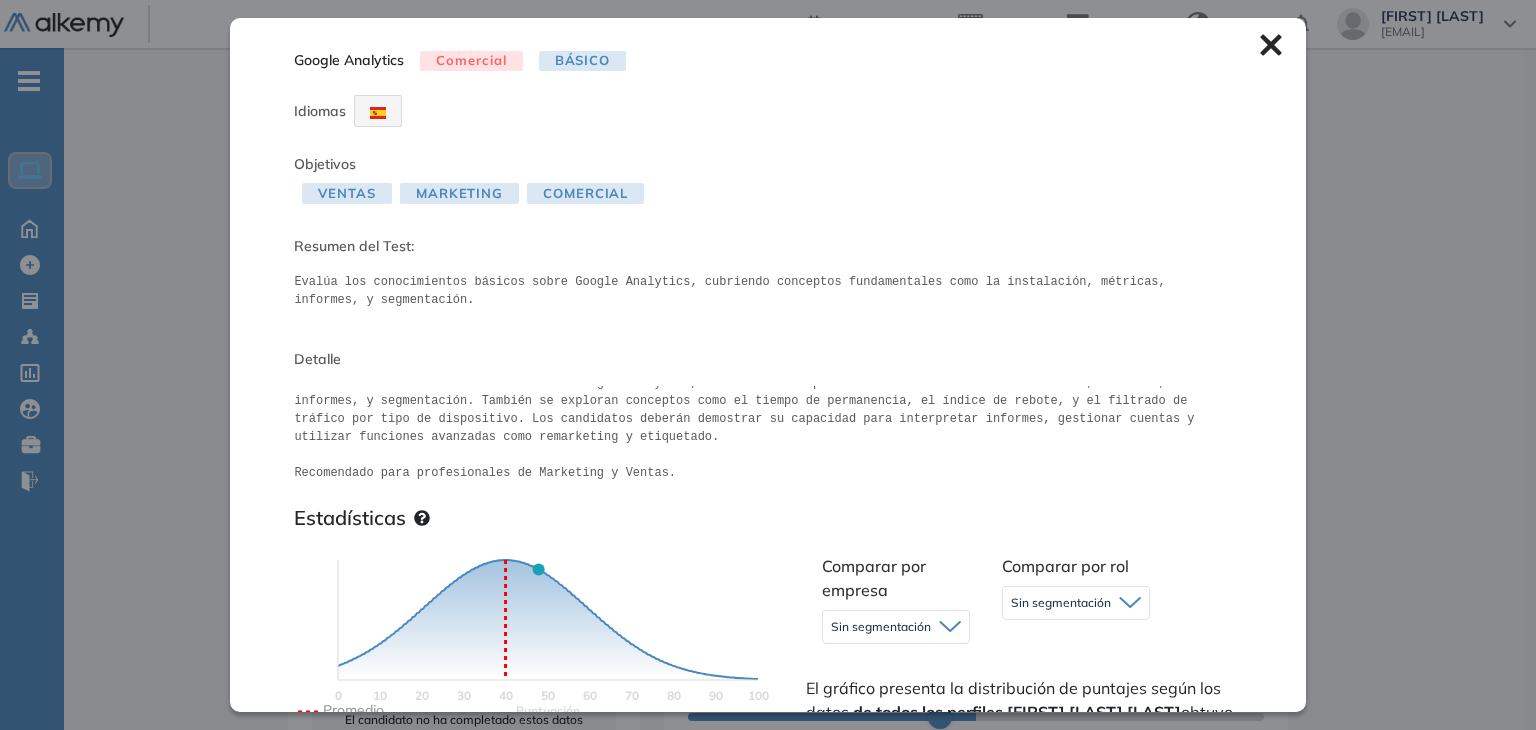 click 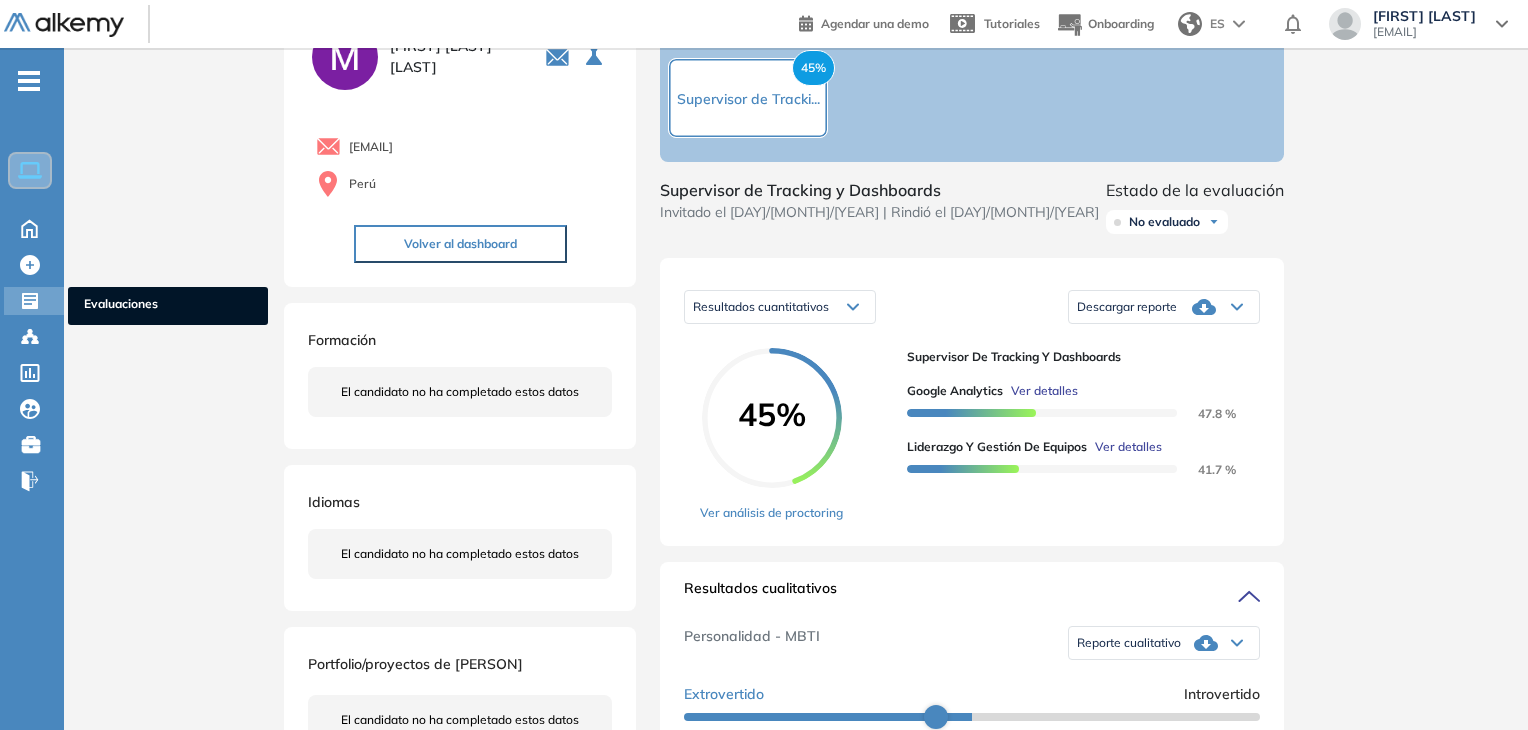 click 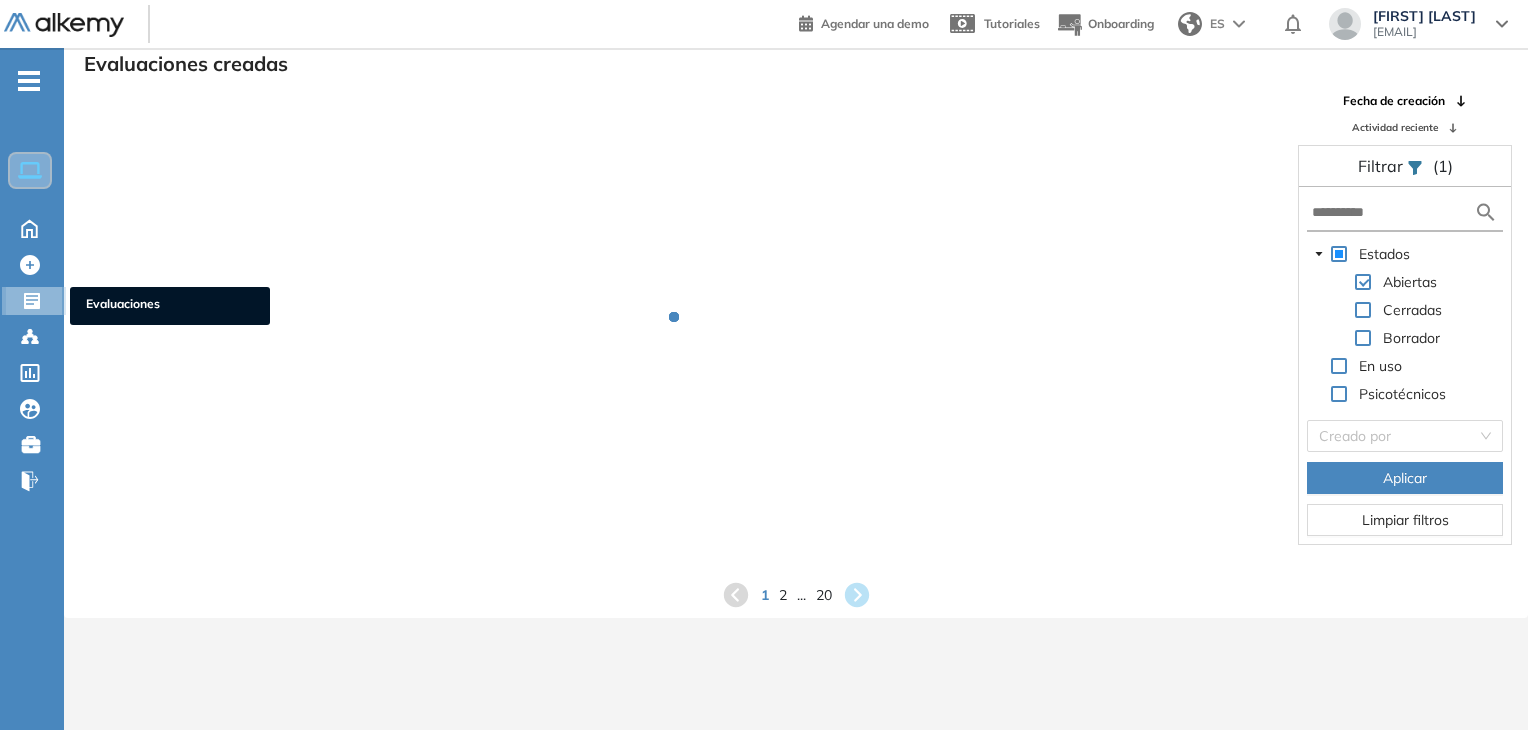 scroll, scrollTop: 48, scrollLeft: 0, axis: vertical 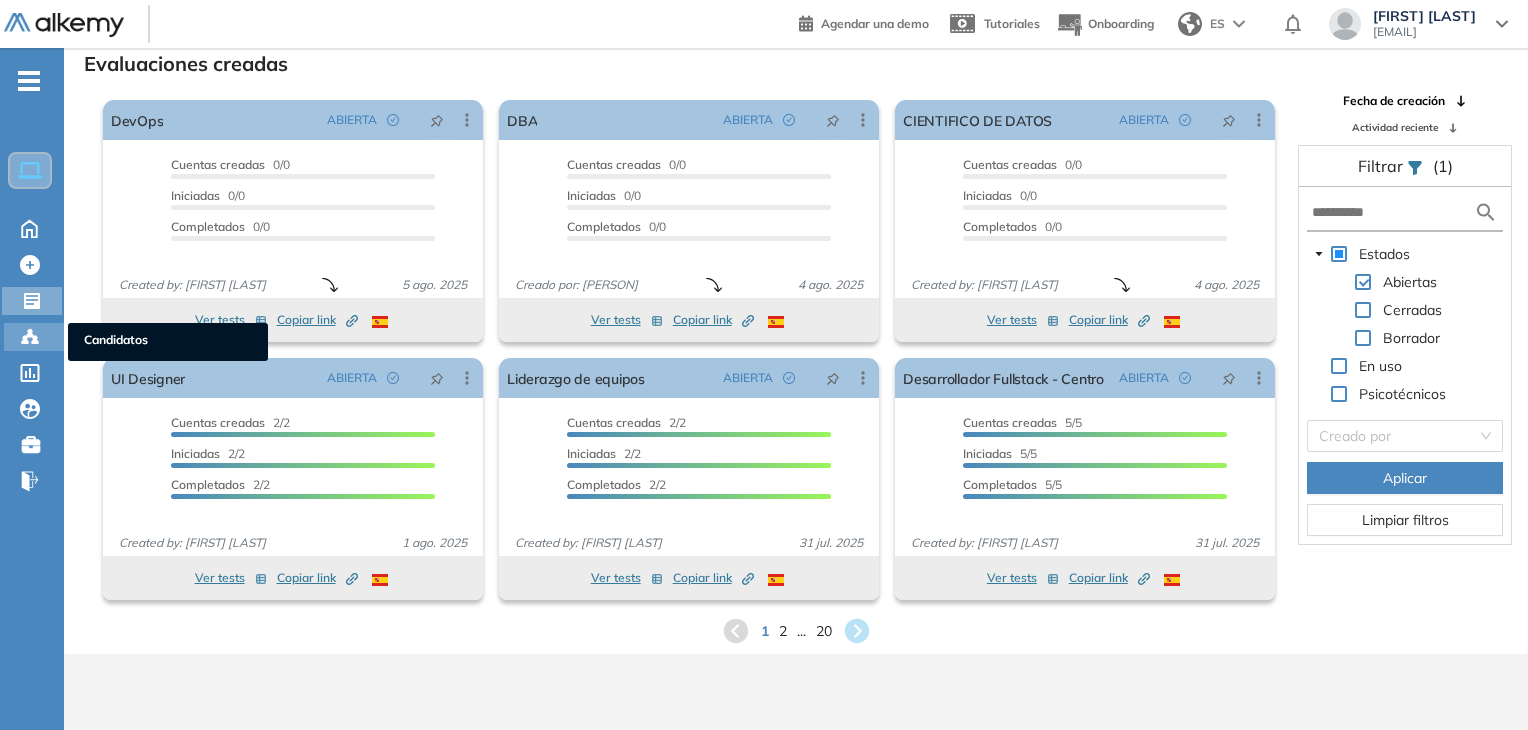click 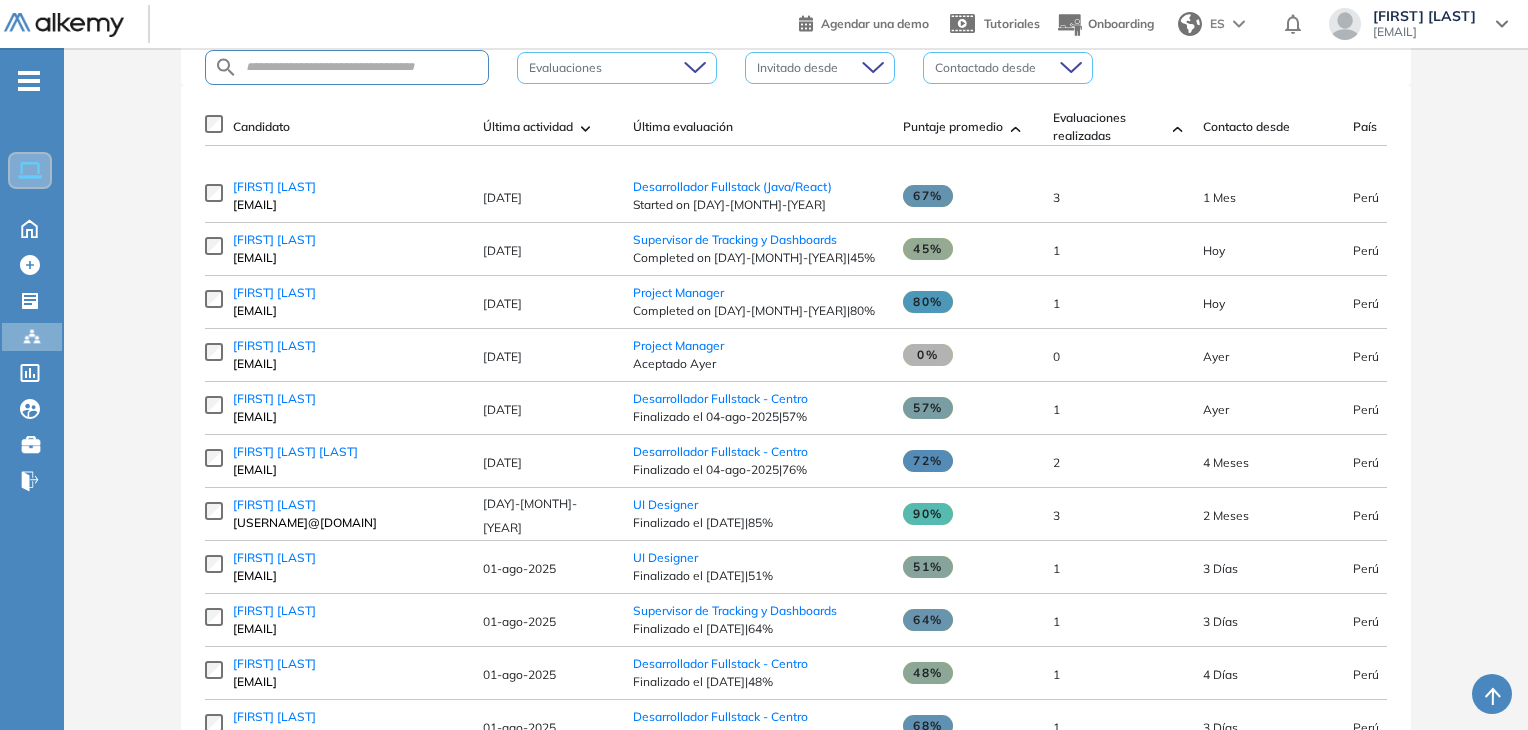 scroll, scrollTop: 0, scrollLeft: 0, axis: both 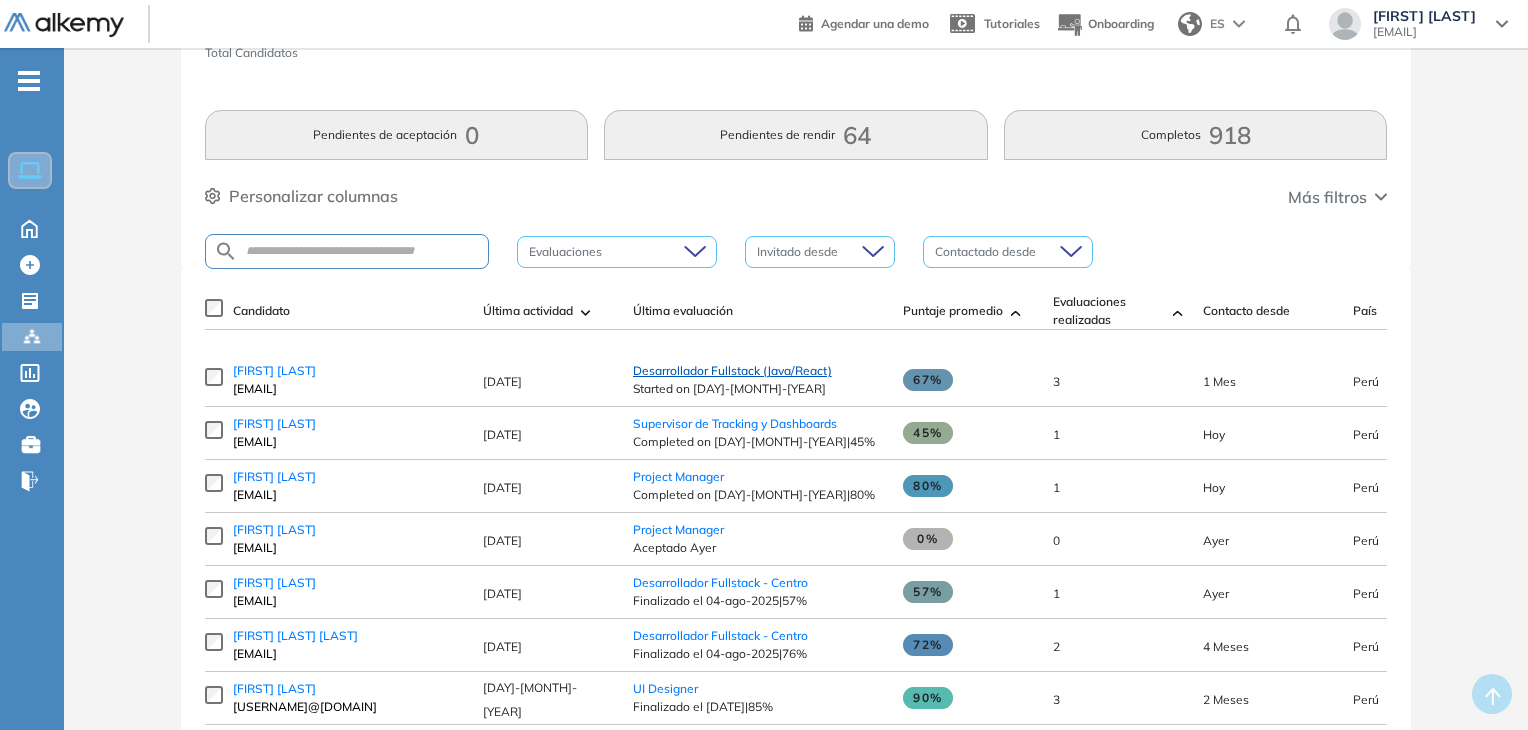 click on "Desarrollador Fullstack (Java/React)" at bounding box center [732, 370] 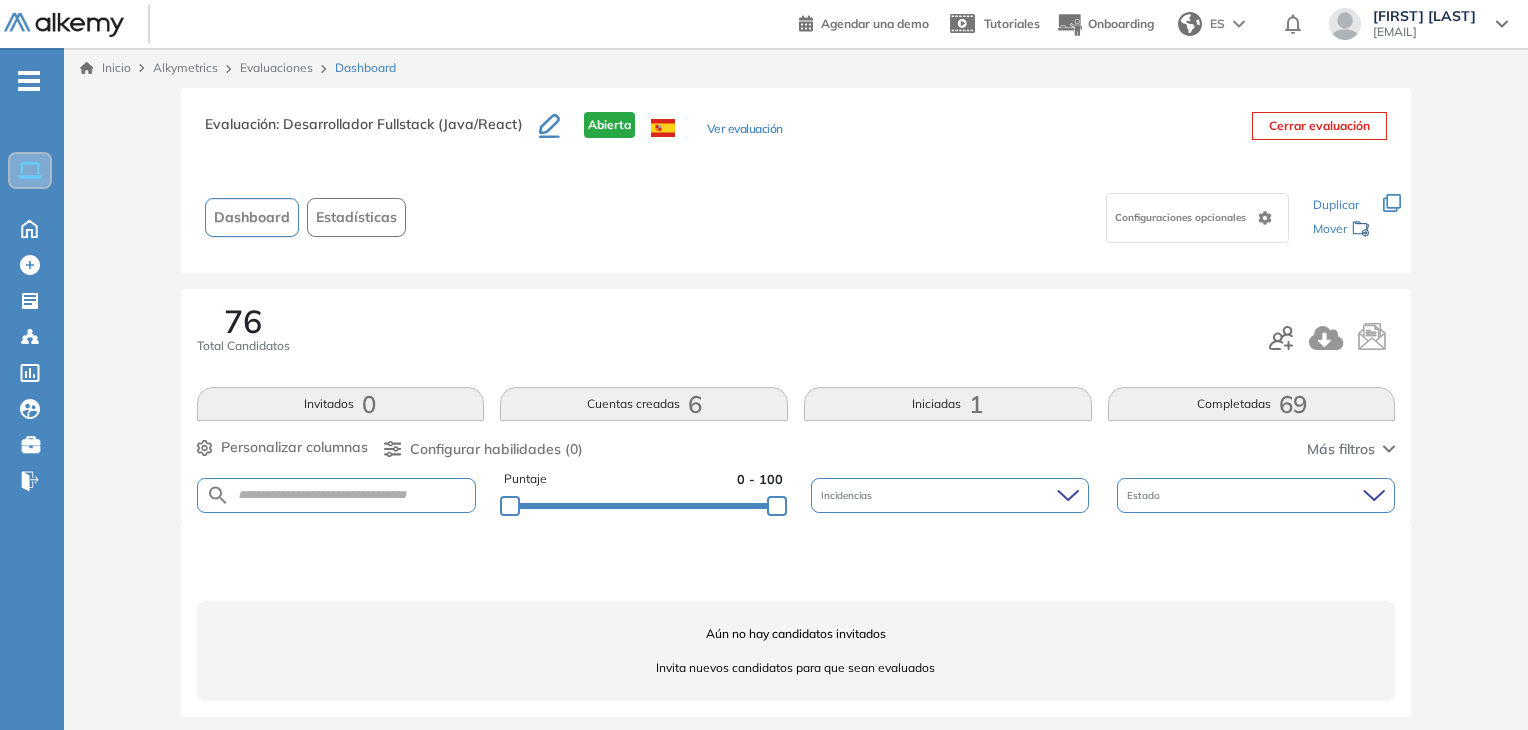 scroll, scrollTop: 10, scrollLeft: 0, axis: vertical 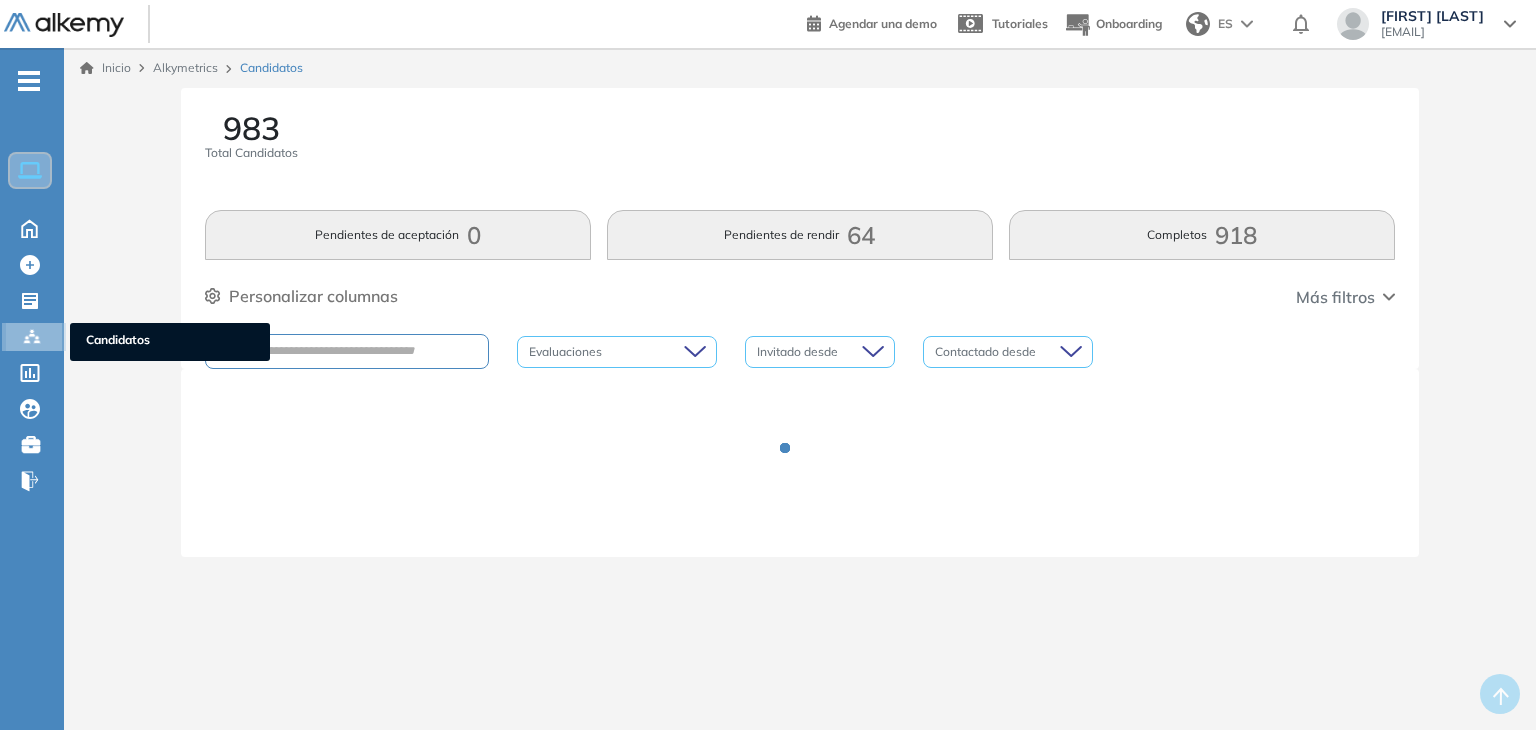 click 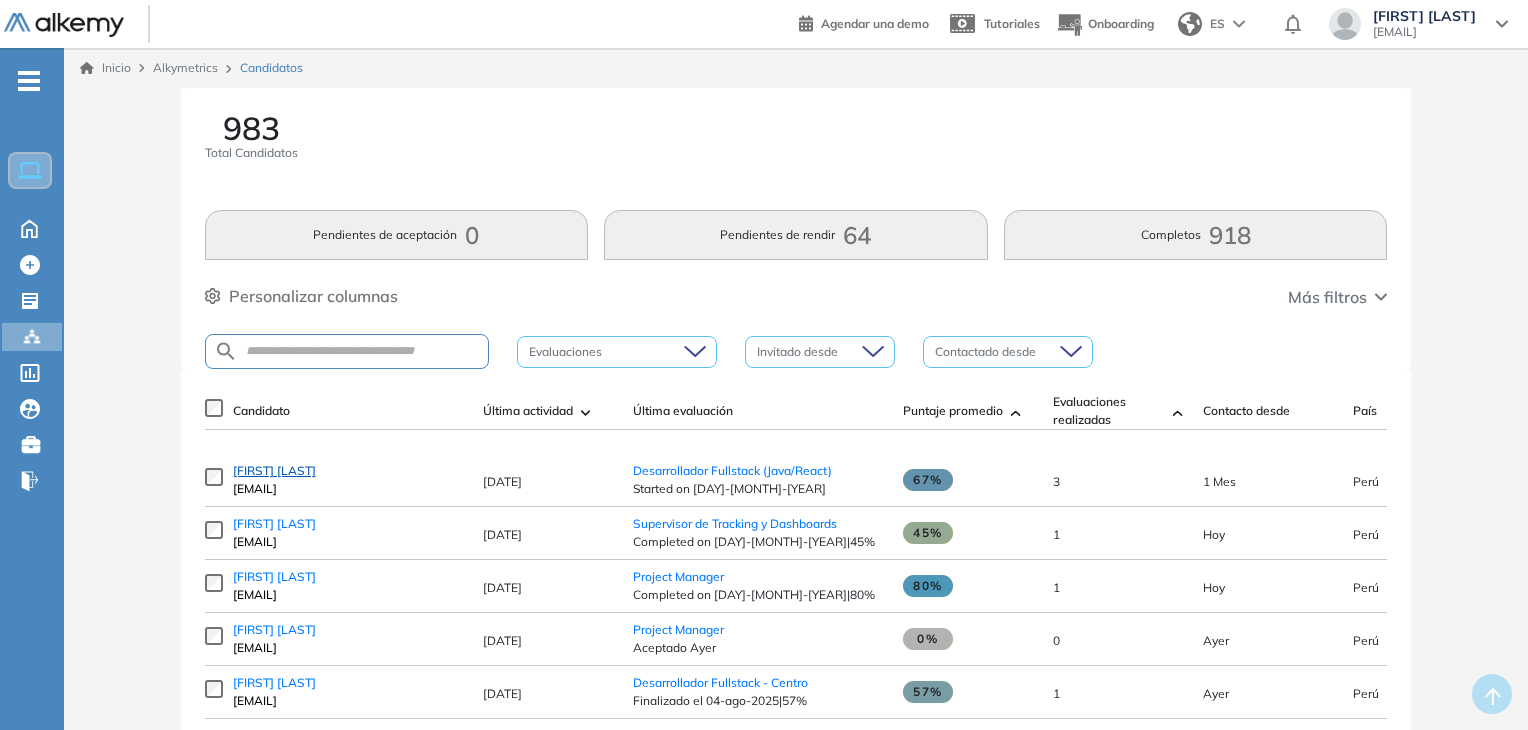 click on "[FIRST] [LAST]" at bounding box center [274, 470] 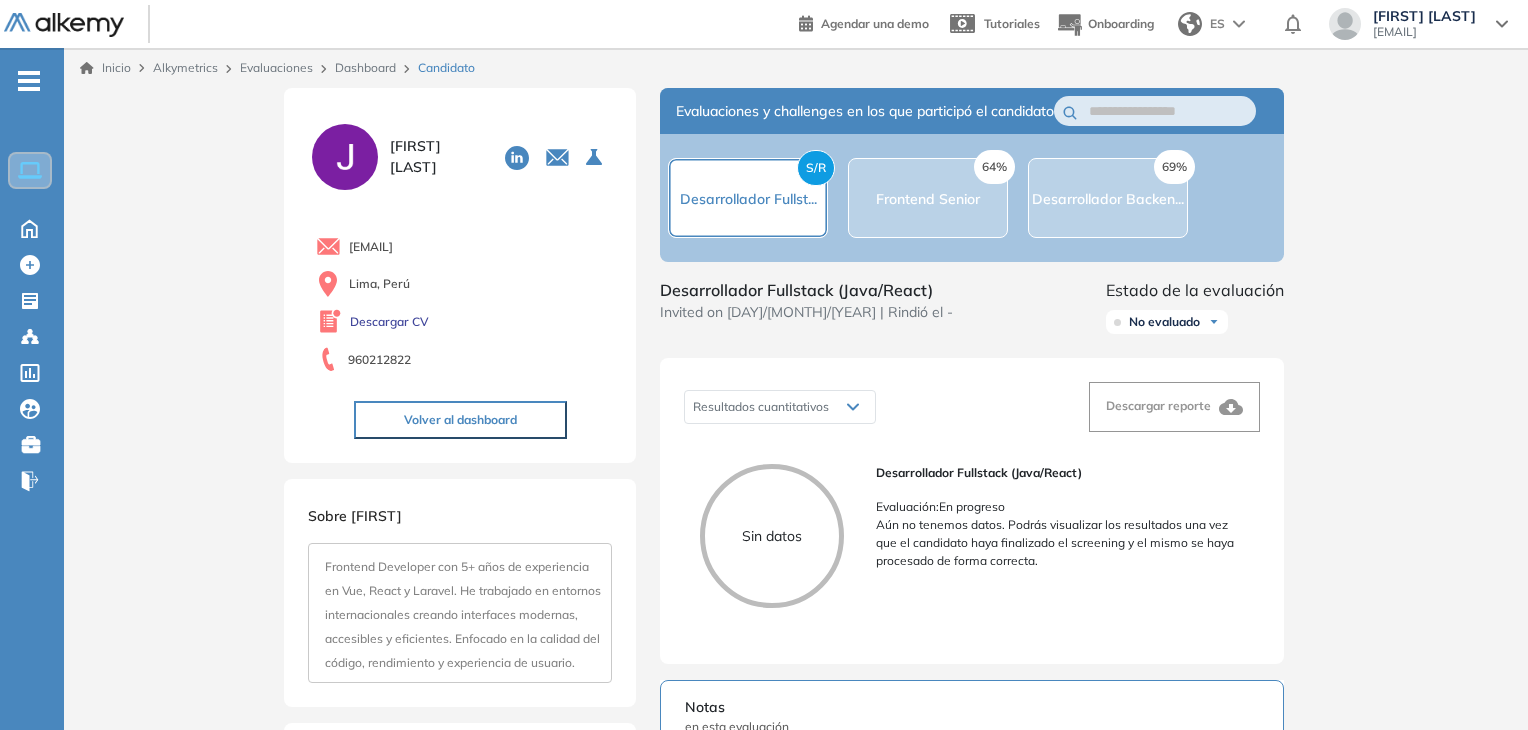 click on "S/R Desarrollador Fullst..." at bounding box center (748, 198) 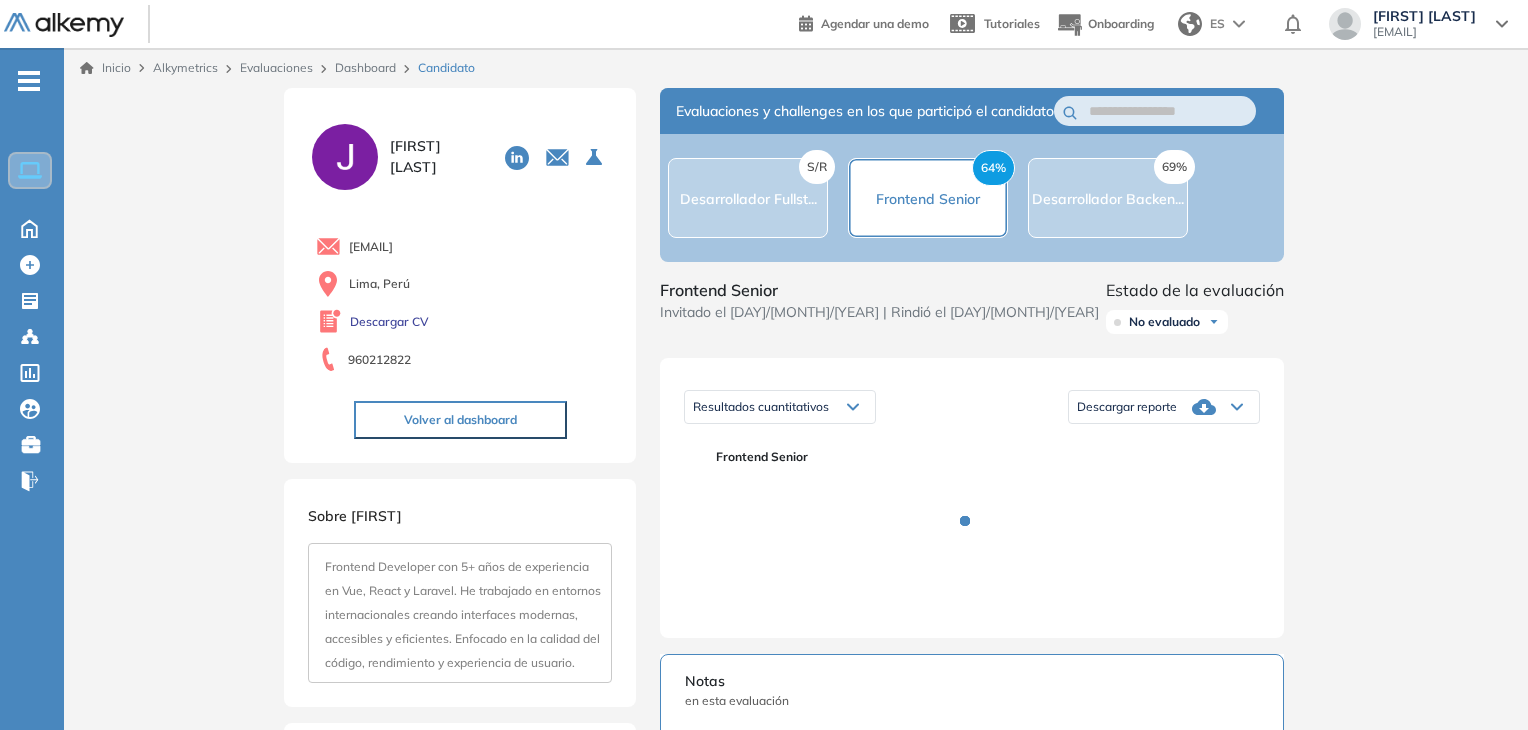click on "S/R Desarrollador Fullst..." at bounding box center (748, 198) 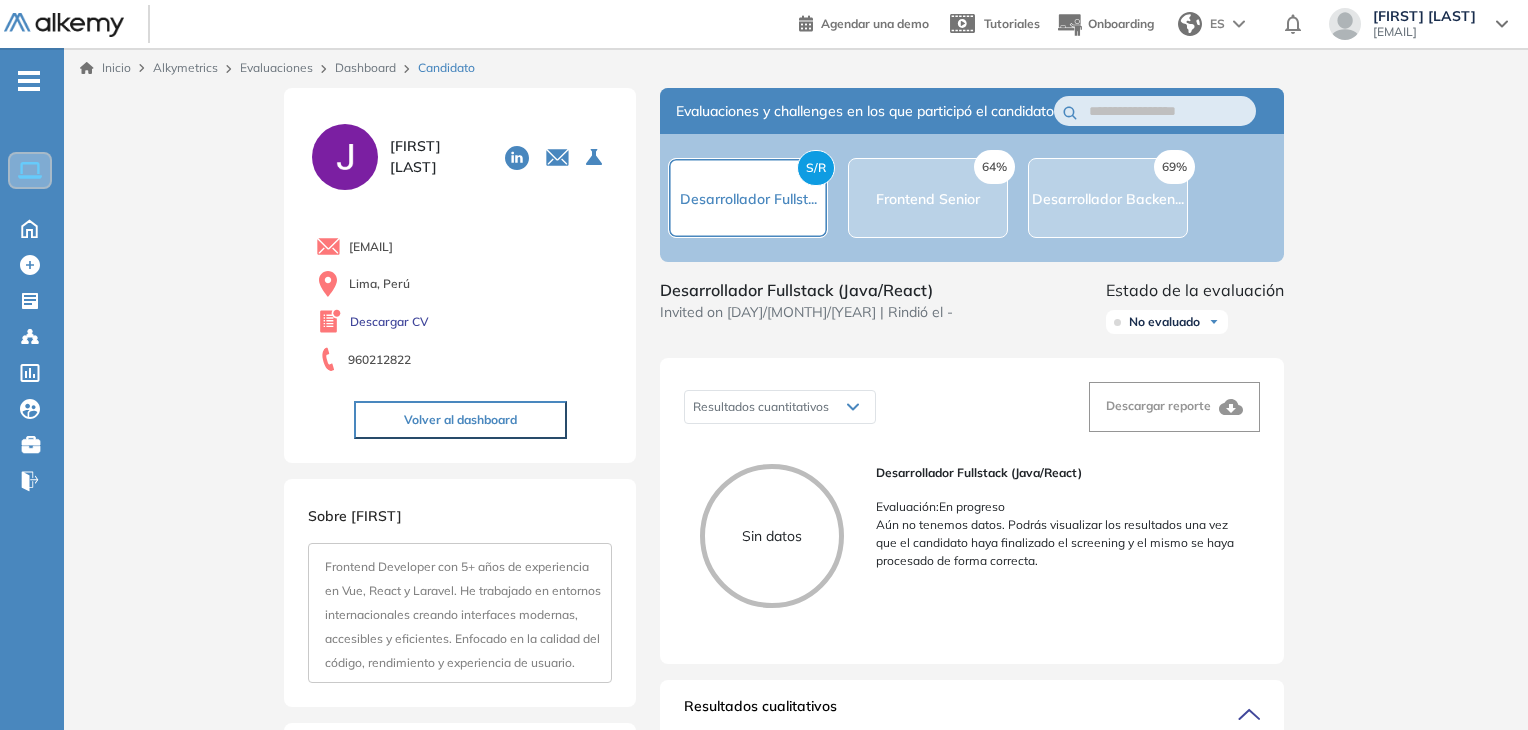 click on "S/R Desarrollador Fullst..." at bounding box center (748, 198) 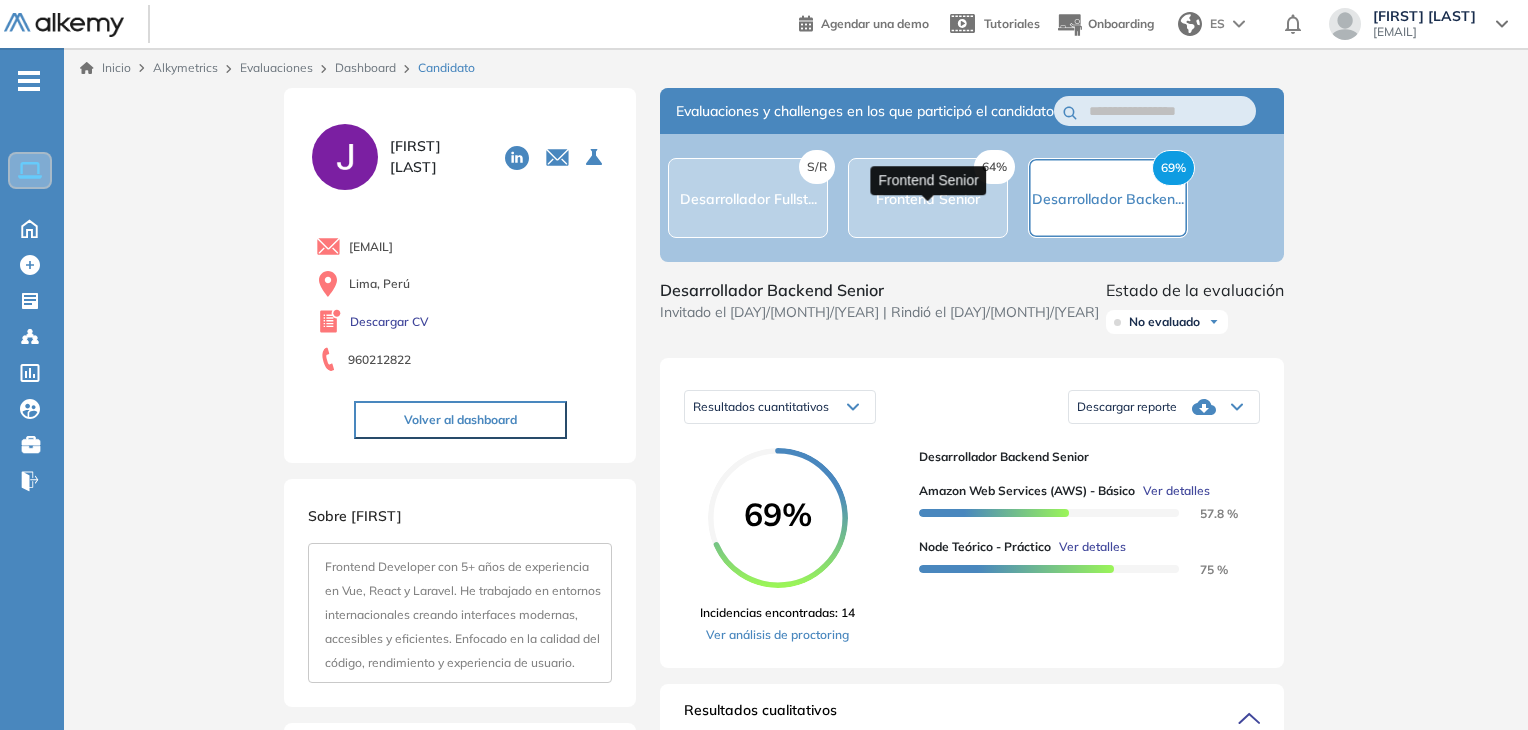 click on "Frontend Senior" at bounding box center (928, 199) 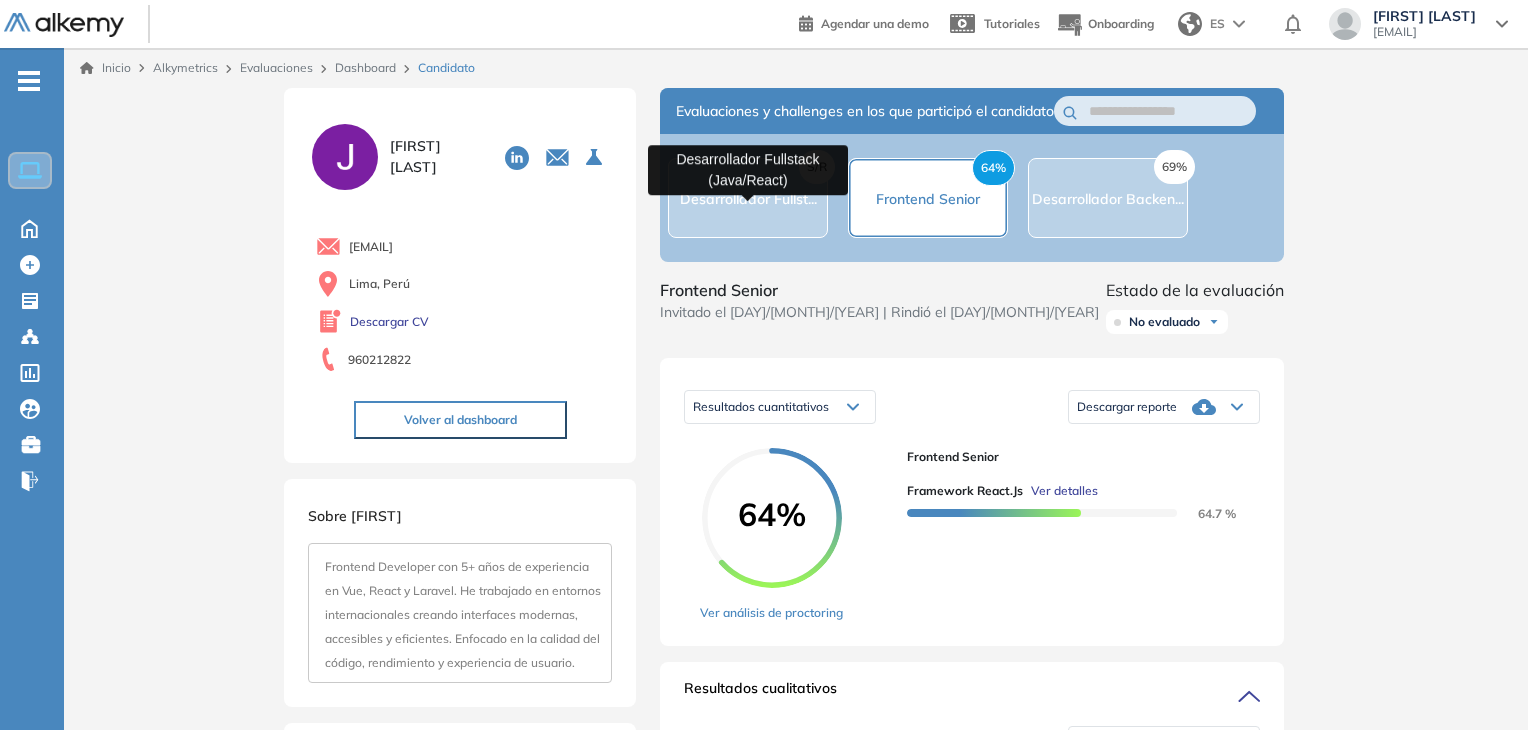 click on "Desarrollador Fullst..." at bounding box center (748, 199) 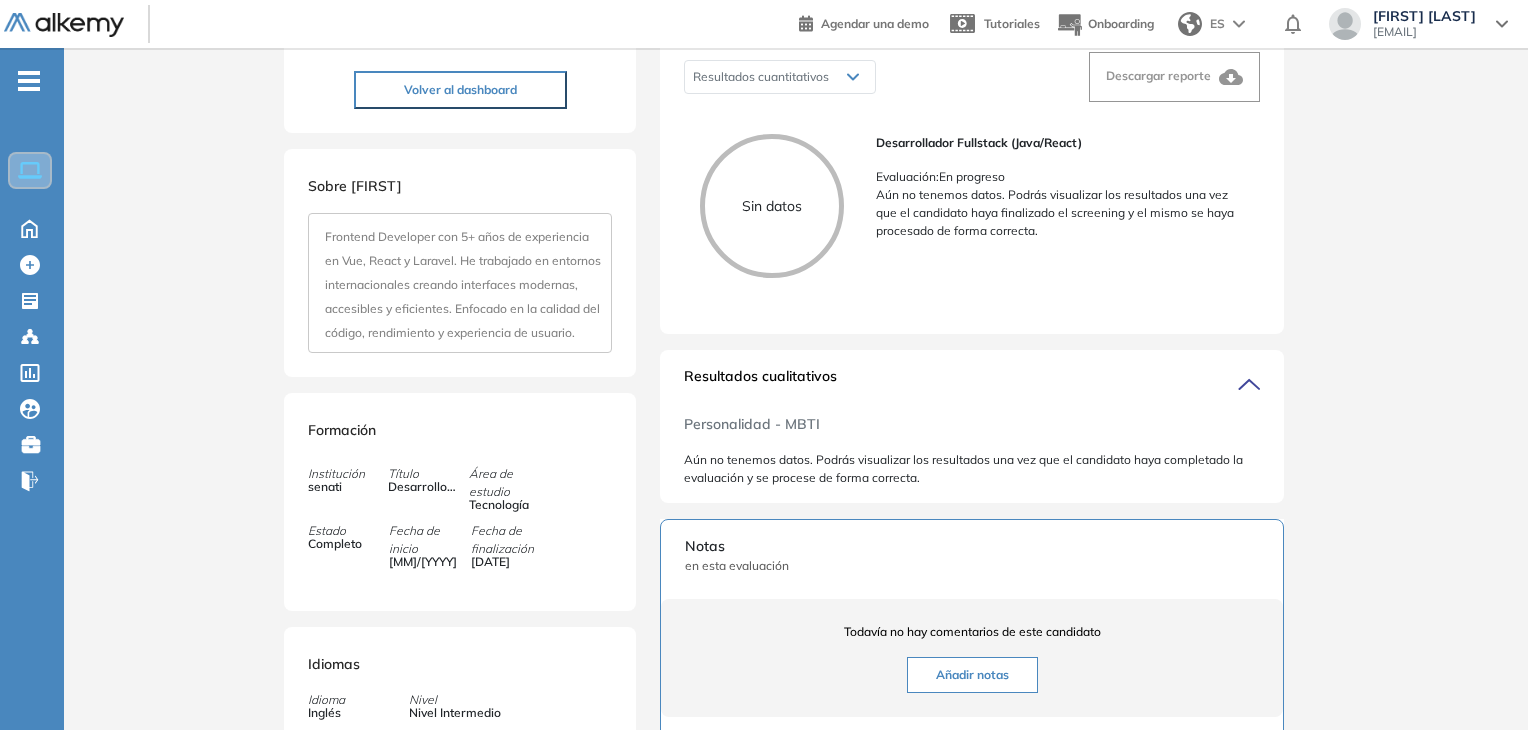scroll, scrollTop: 200, scrollLeft: 0, axis: vertical 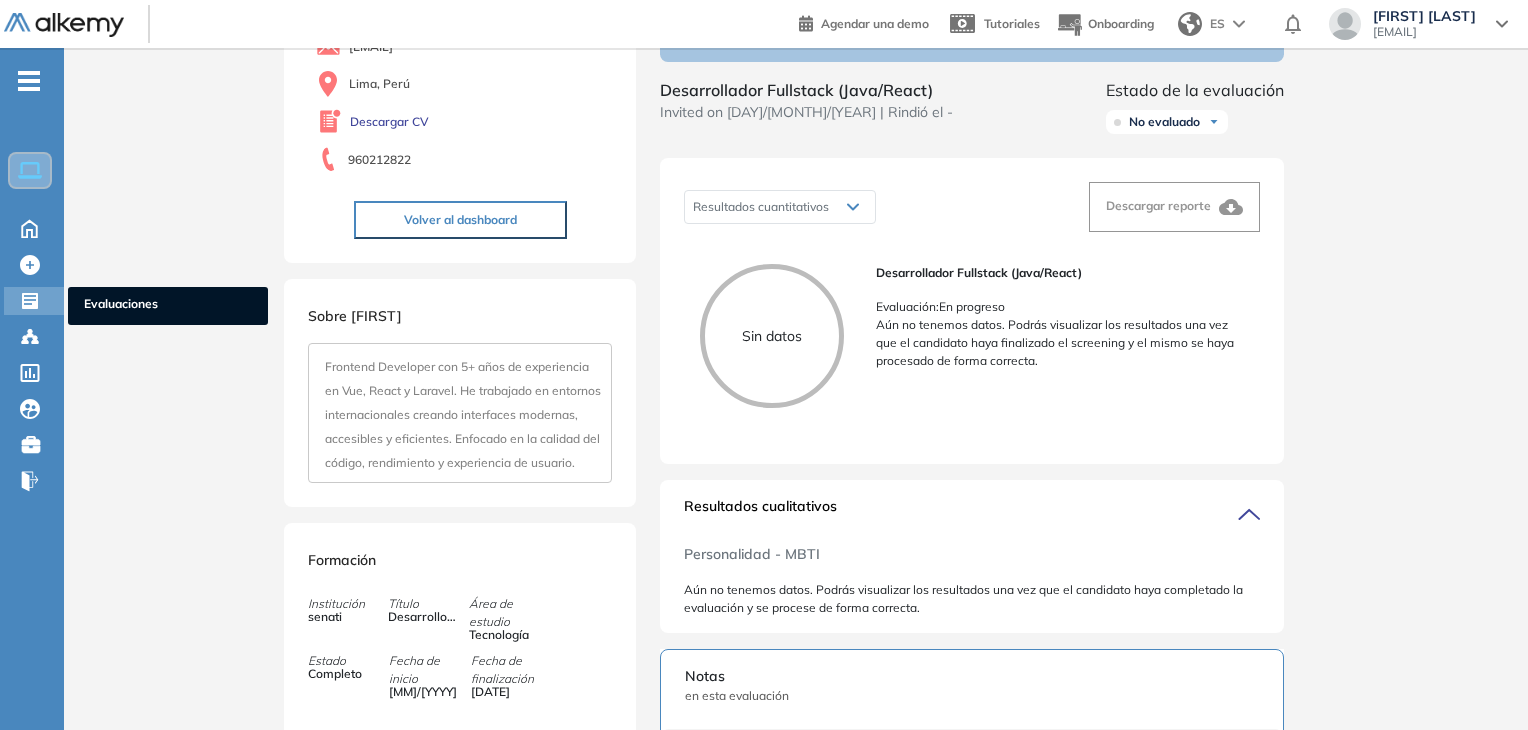 click on "Evaluaciones Evaluaciones" at bounding box center [34, 301] 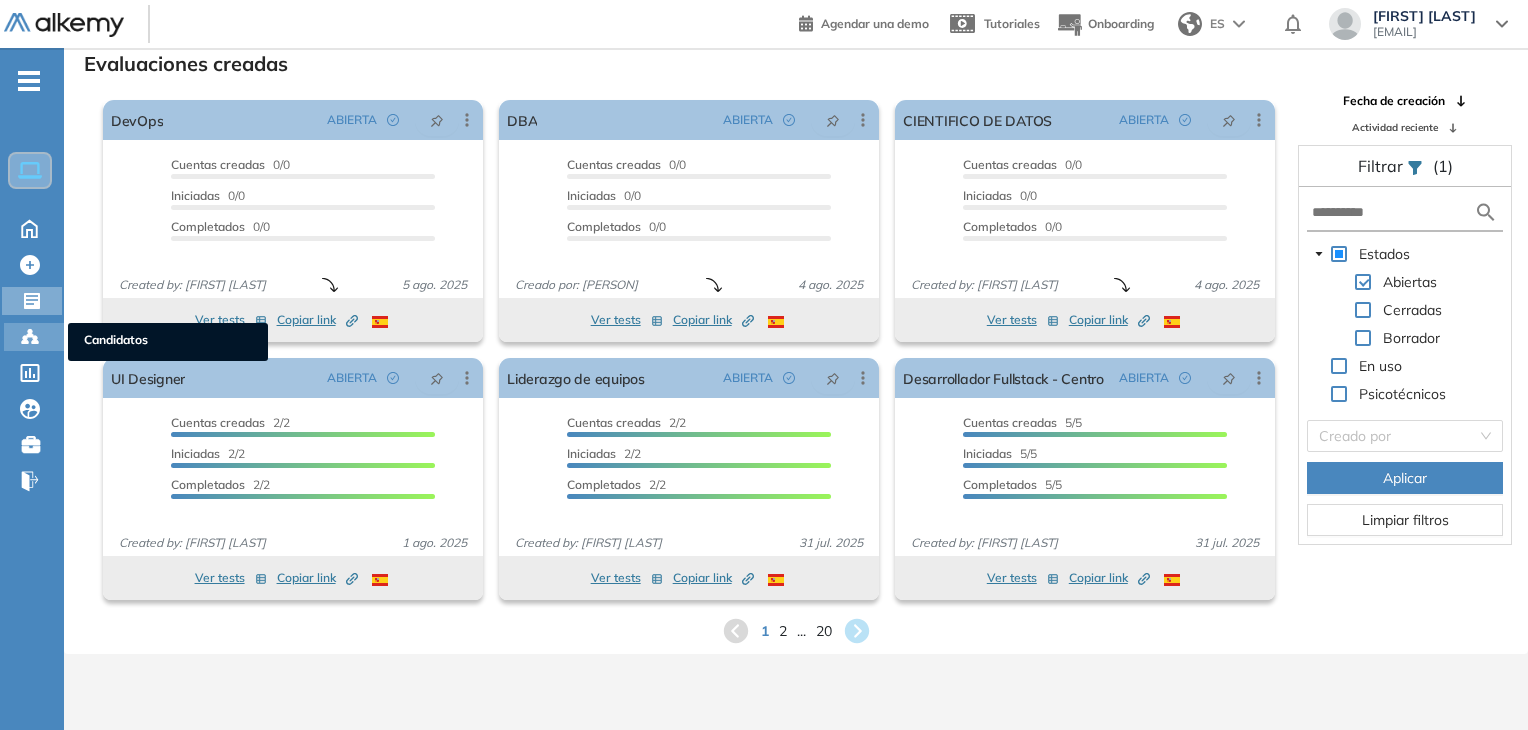 click 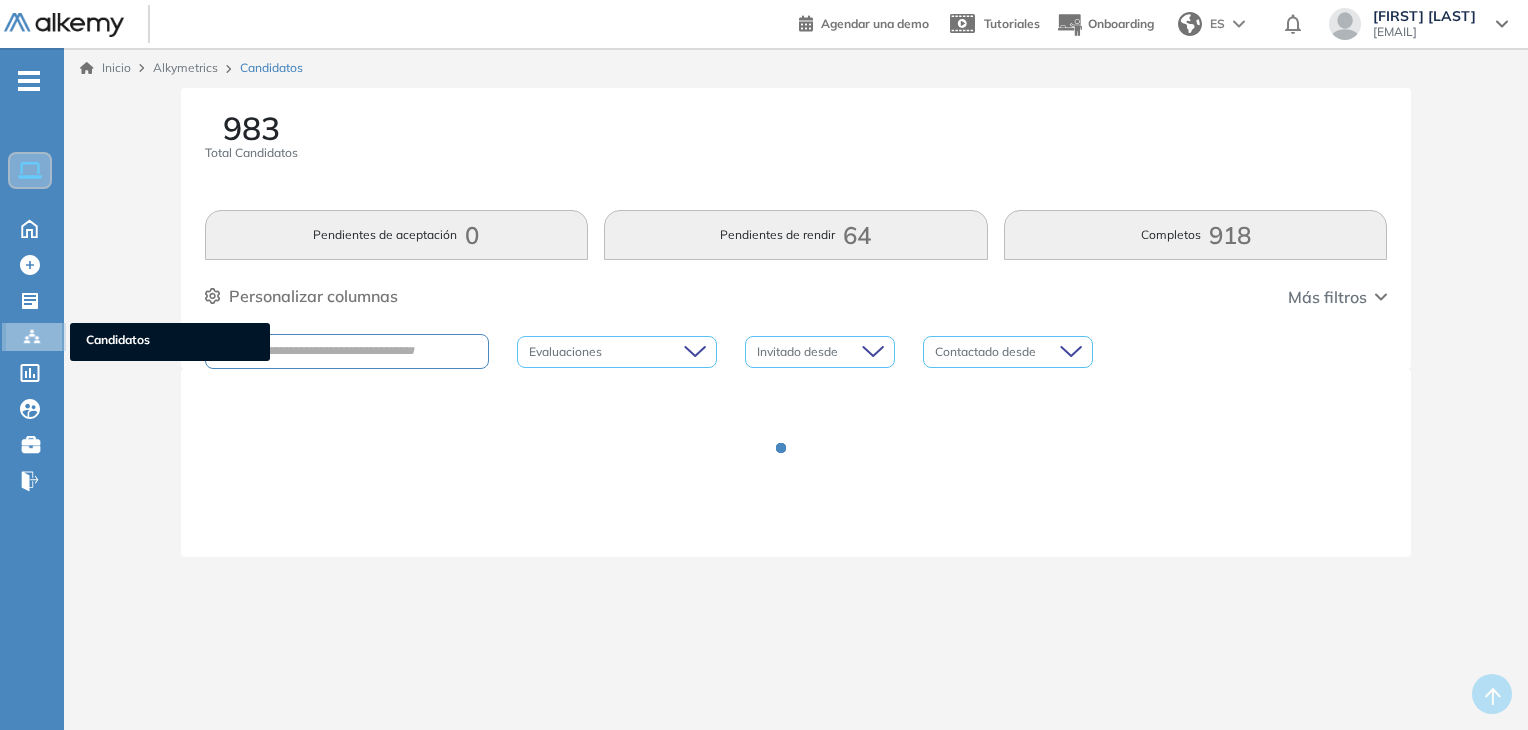 scroll, scrollTop: 0, scrollLeft: 0, axis: both 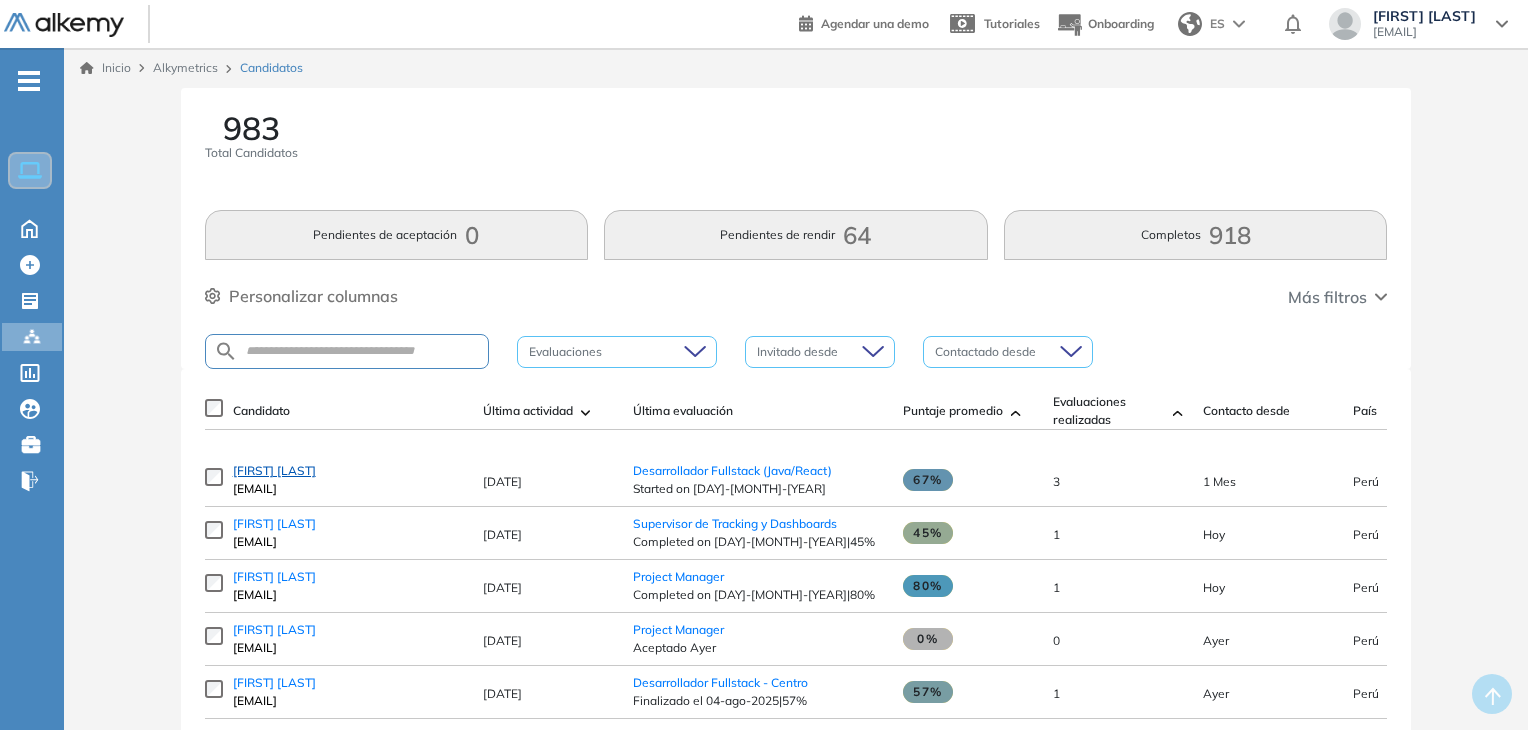 click on "[FIRST] [LAST]" at bounding box center [274, 470] 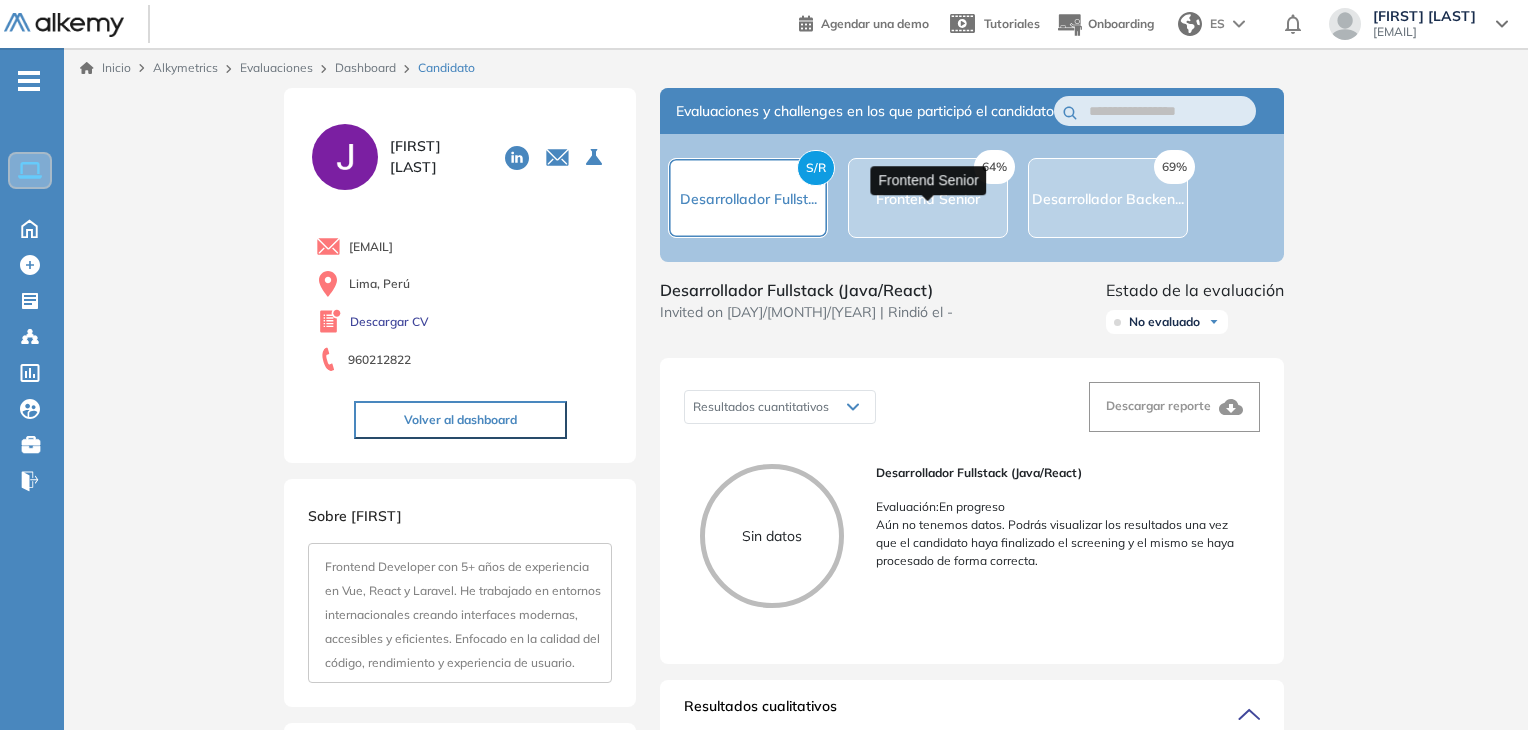 click on "Frontend Senior" at bounding box center [928, 199] 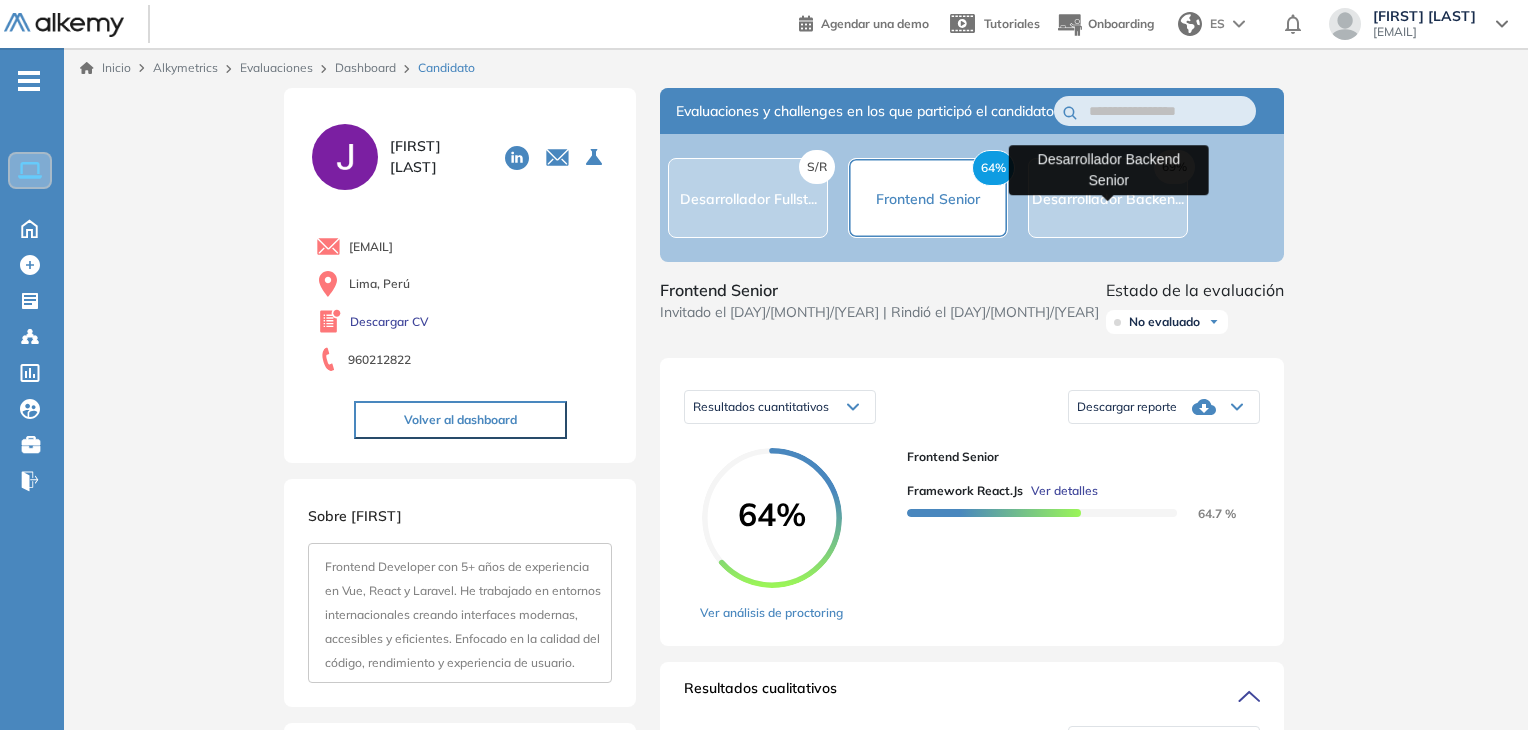 click on "Desarrollador Backen..." at bounding box center (1108, 199) 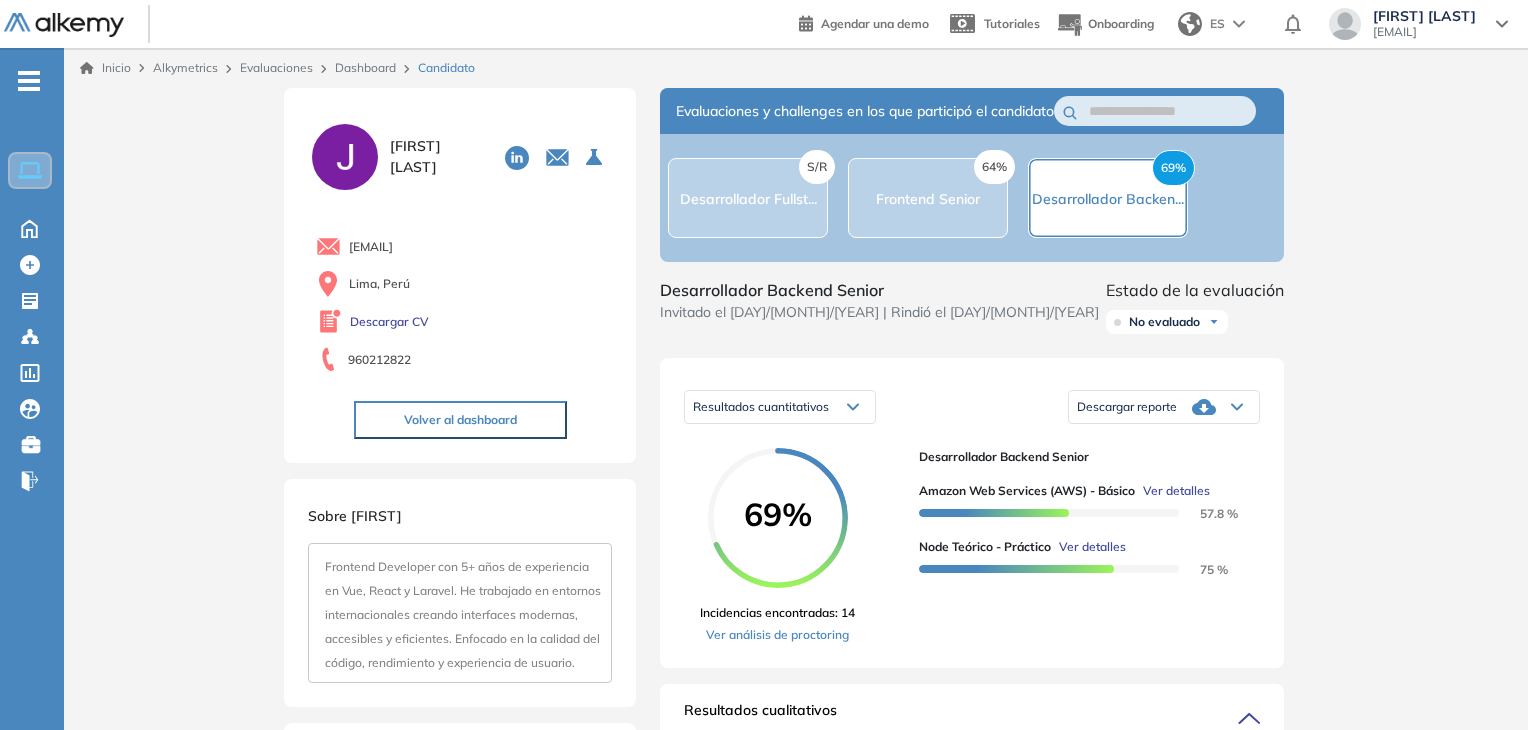 click on "S/R Desarrollador Fullst..." at bounding box center [748, 198] 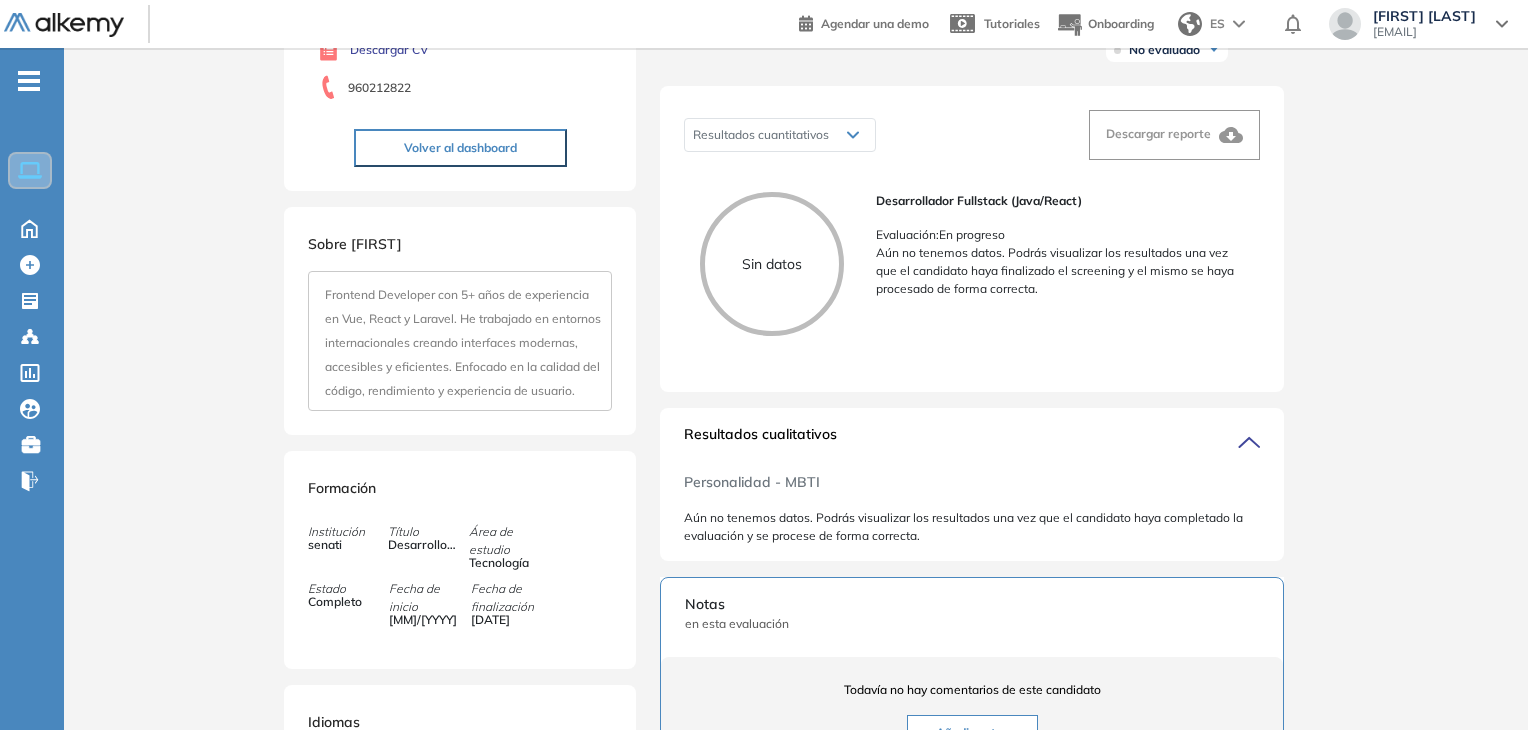 scroll, scrollTop: 100, scrollLeft: 0, axis: vertical 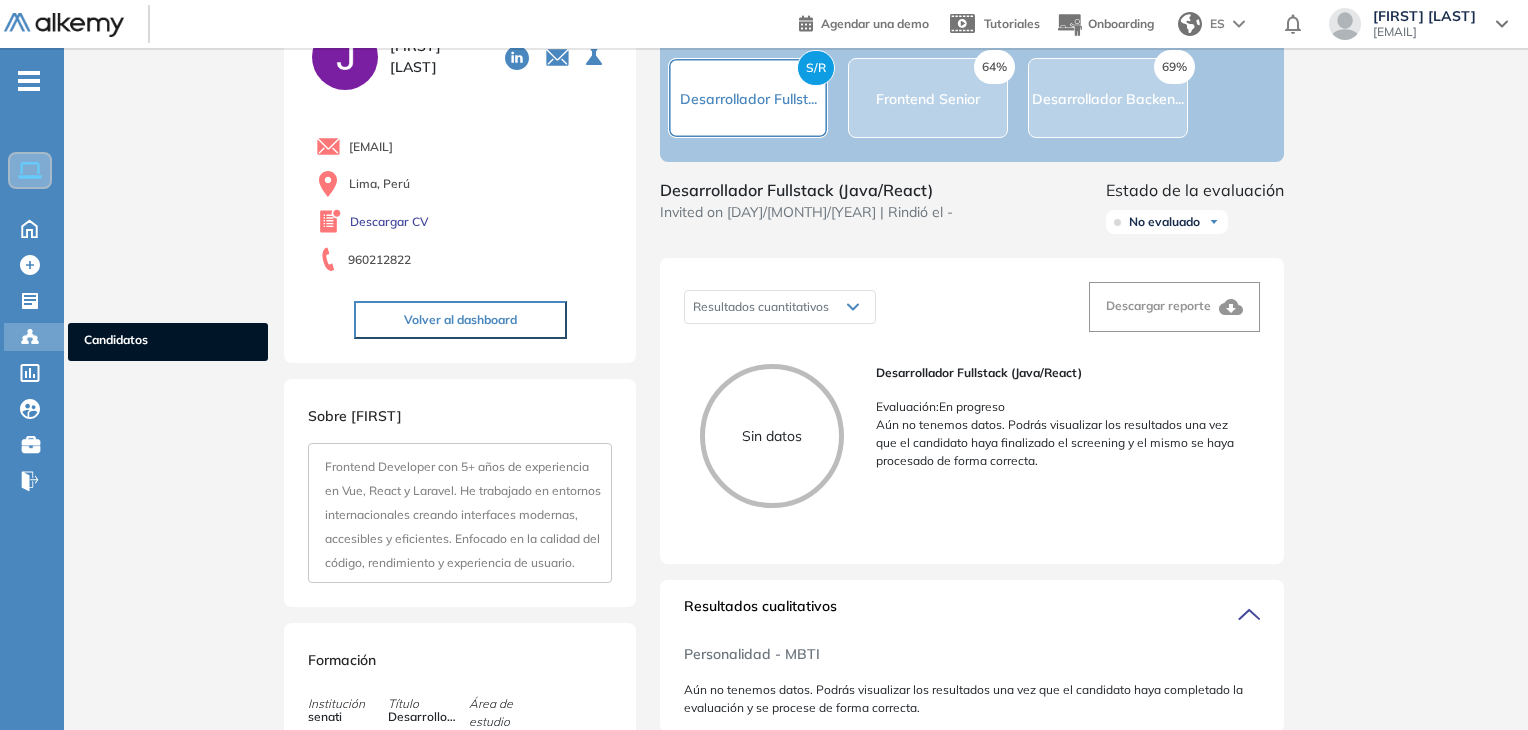 click 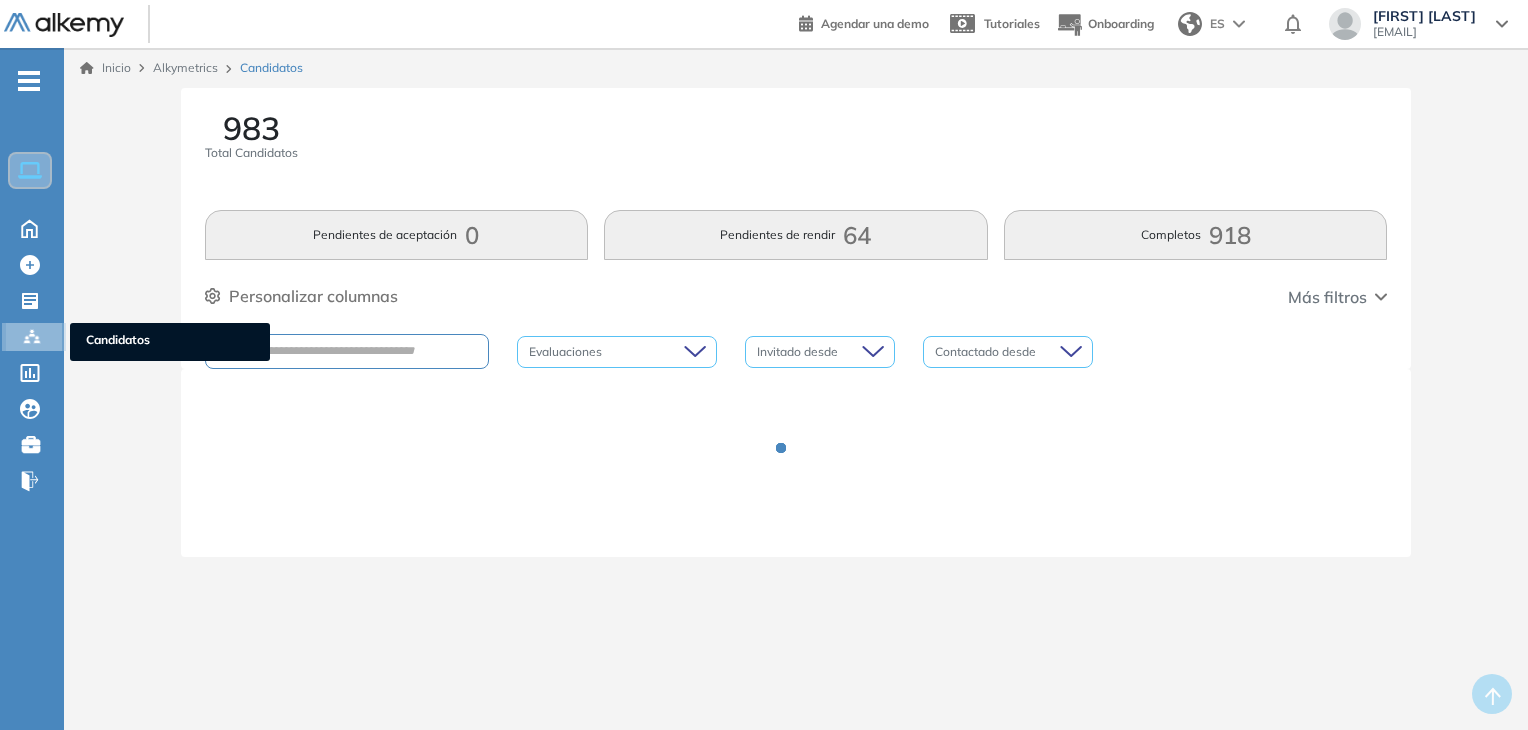 scroll, scrollTop: 0, scrollLeft: 0, axis: both 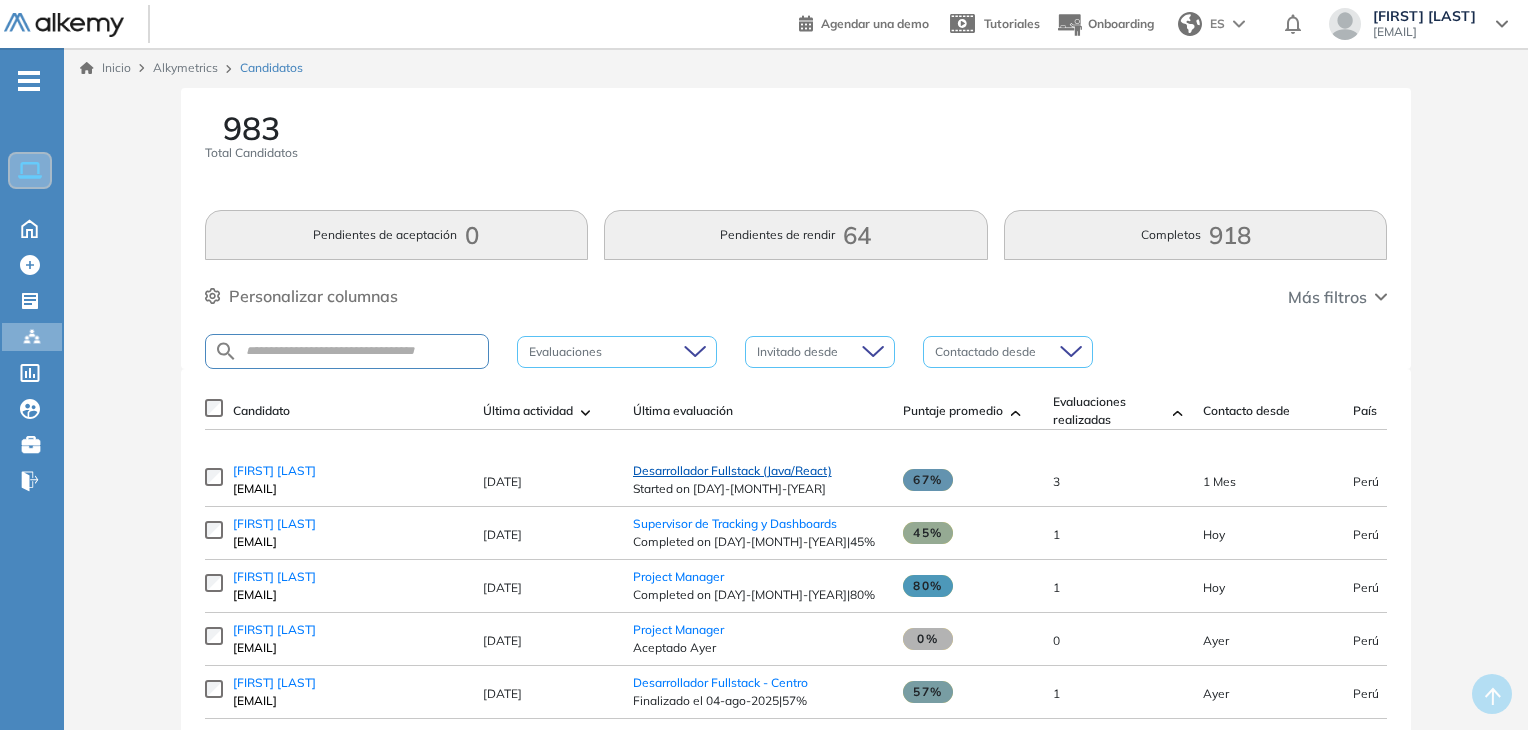 click on "Desarrollador Fullstack (Java/React)" at bounding box center (732, 470) 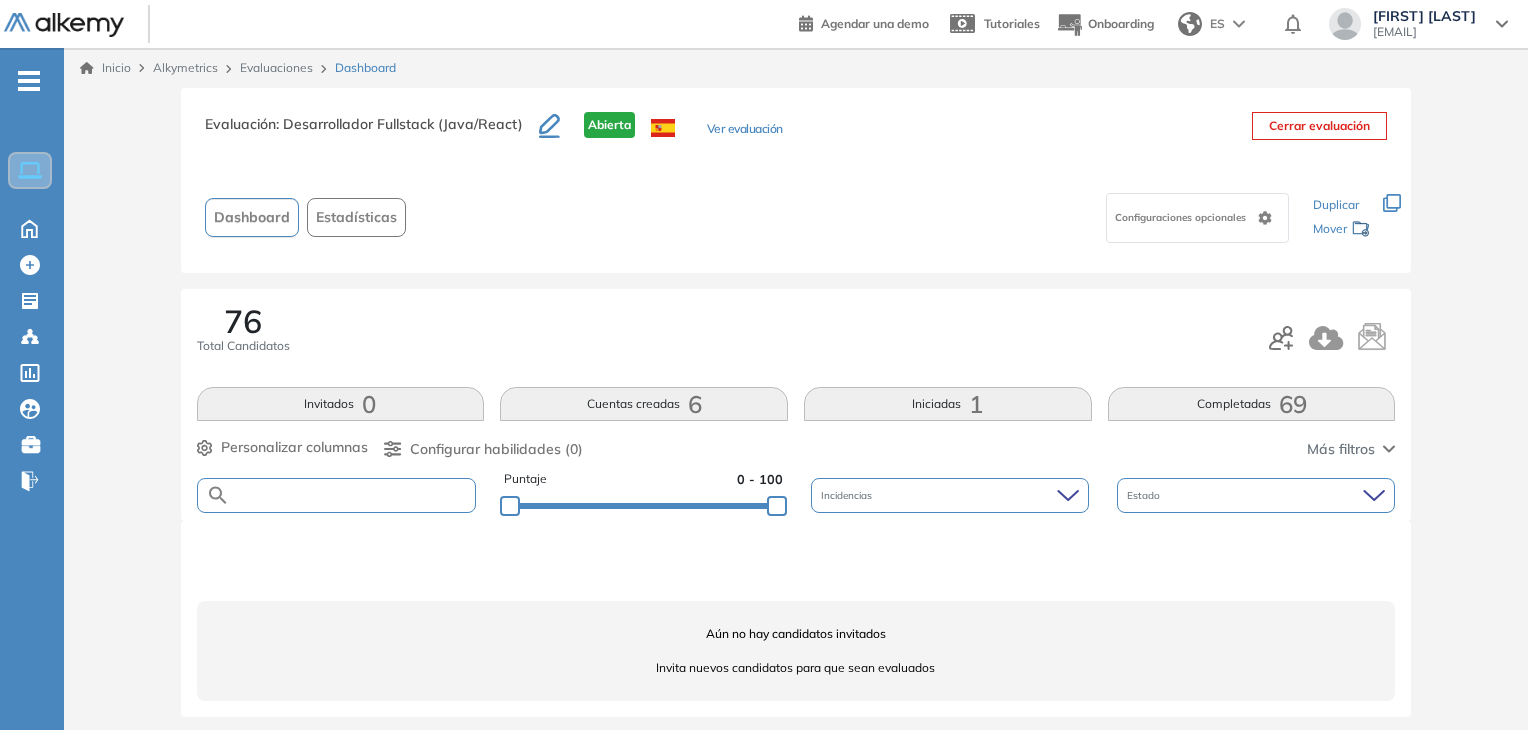 click at bounding box center [353, 495] 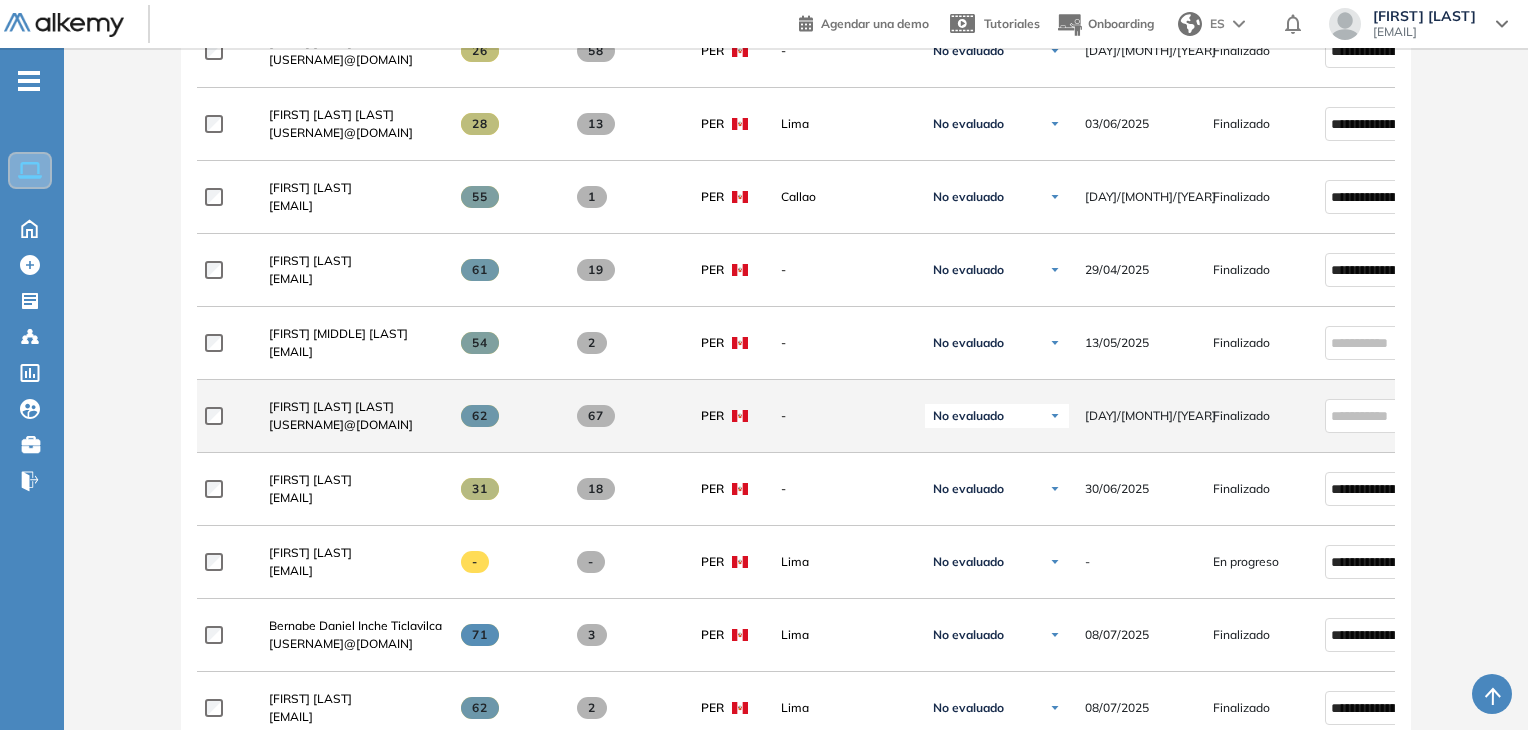 scroll, scrollTop: 900, scrollLeft: 0, axis: vertical 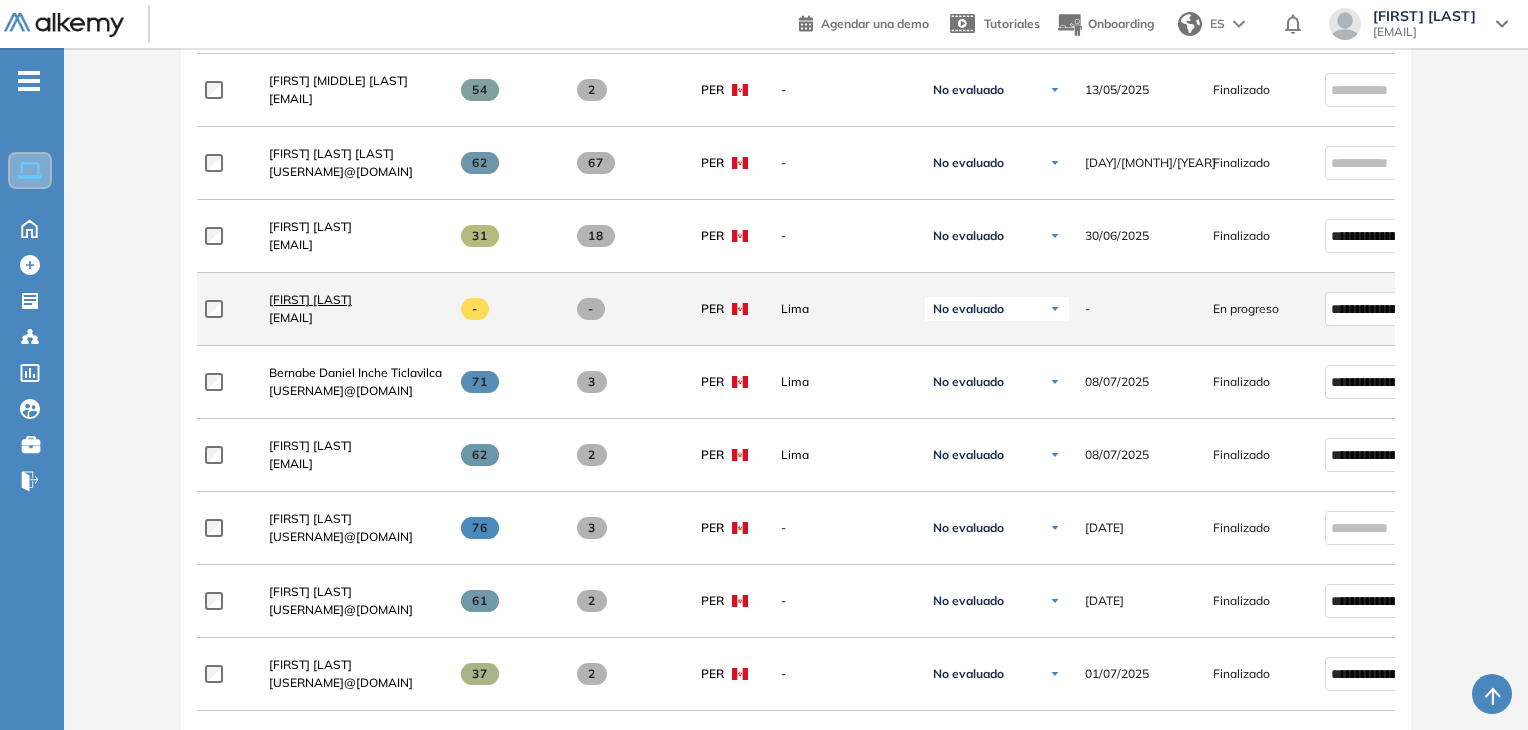 click on "[FIRST] [LAST]" at bounding box center [310, 299] 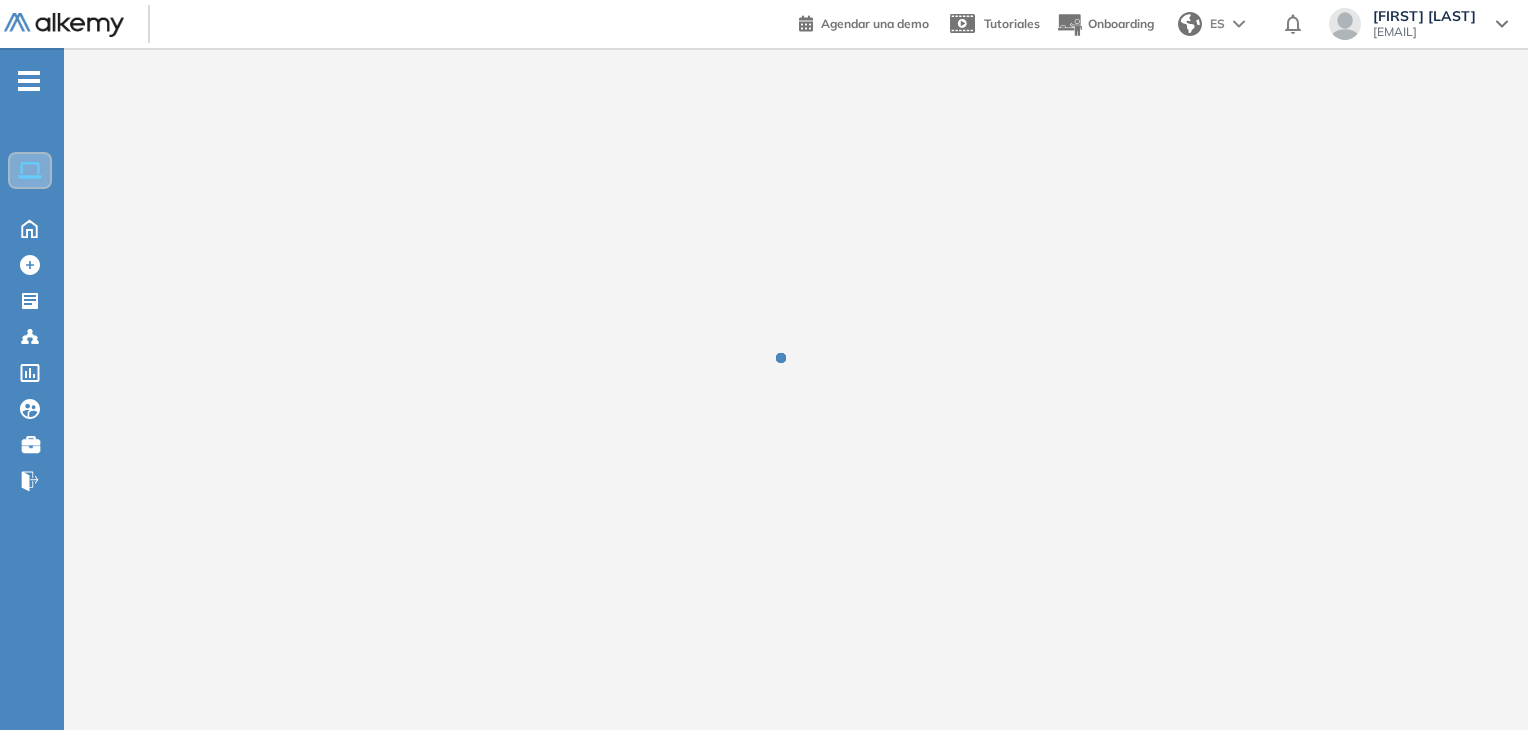 scroll, scrollTop: 0, scrollLeft: 0, axis: both 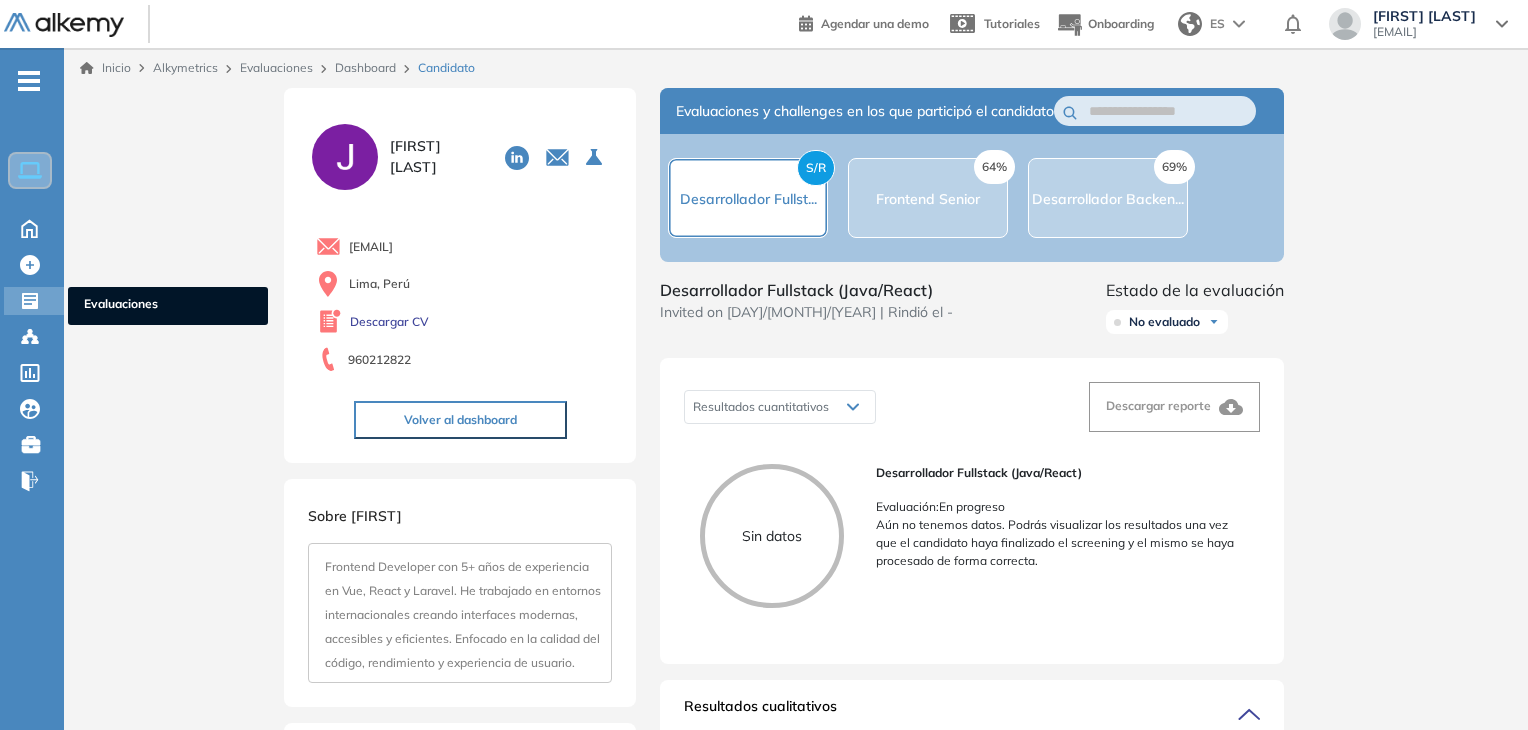 click on "Evaluaciones Evaluaciones" at bounding box center (34, 301) 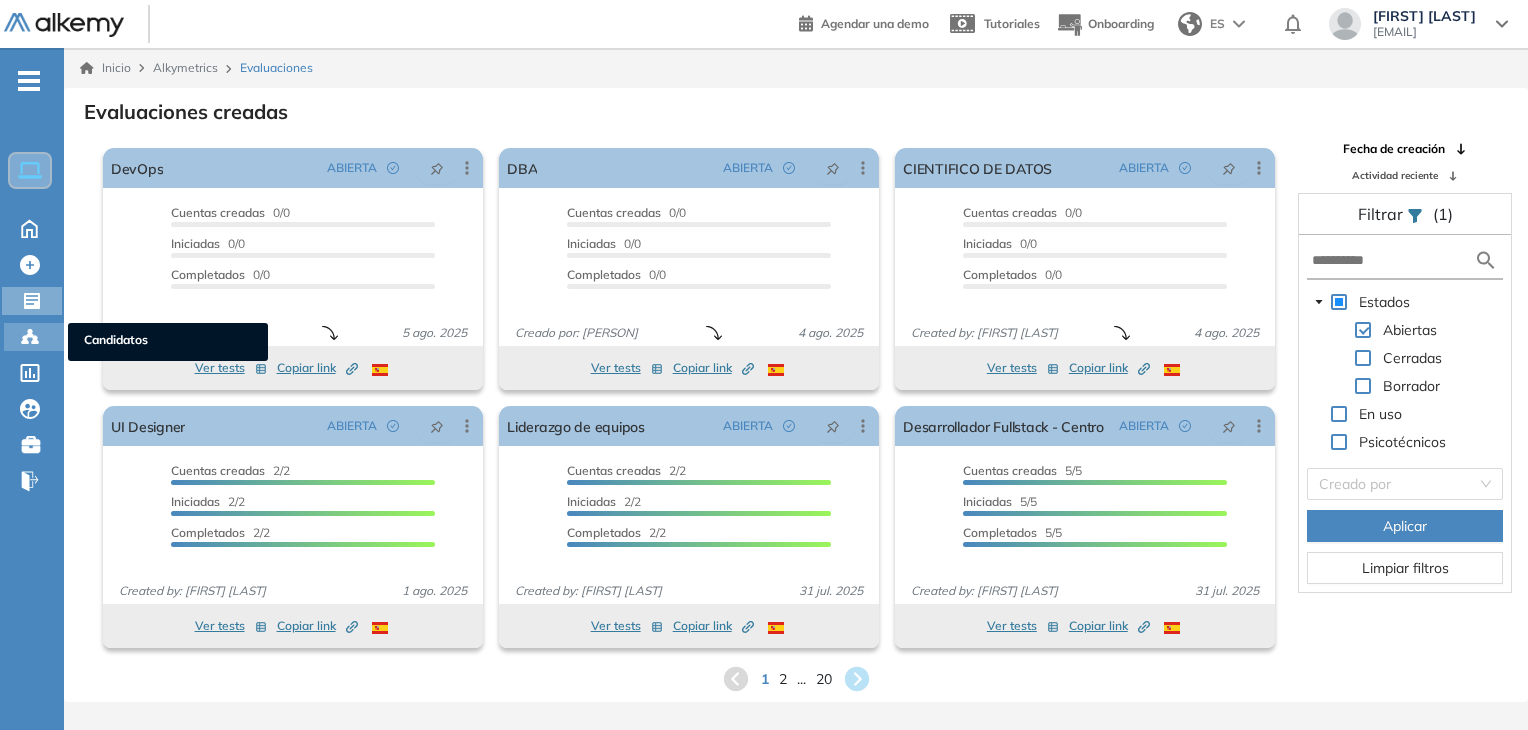 click 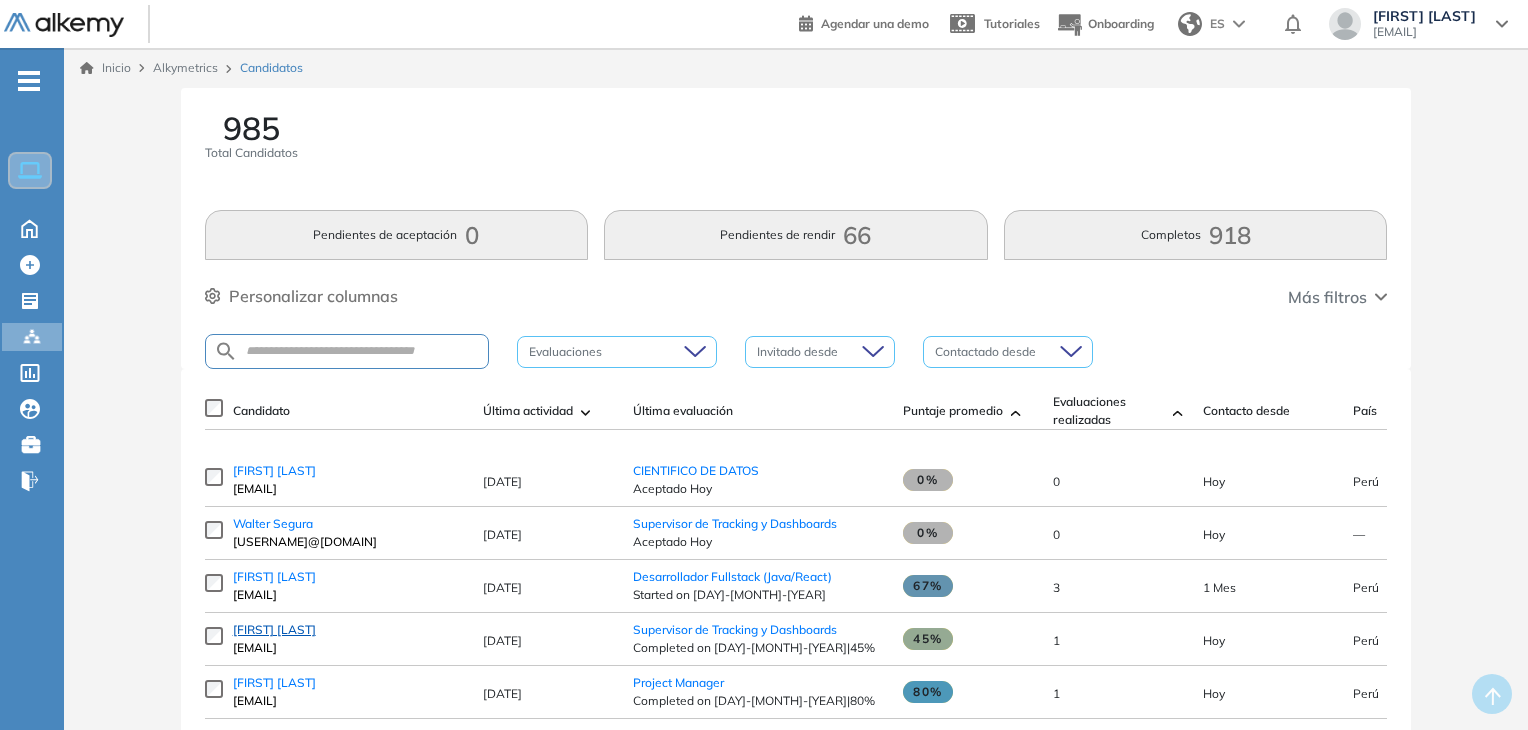 click on "[FIRST] [LAST]" at bounding box center [274, 629] 